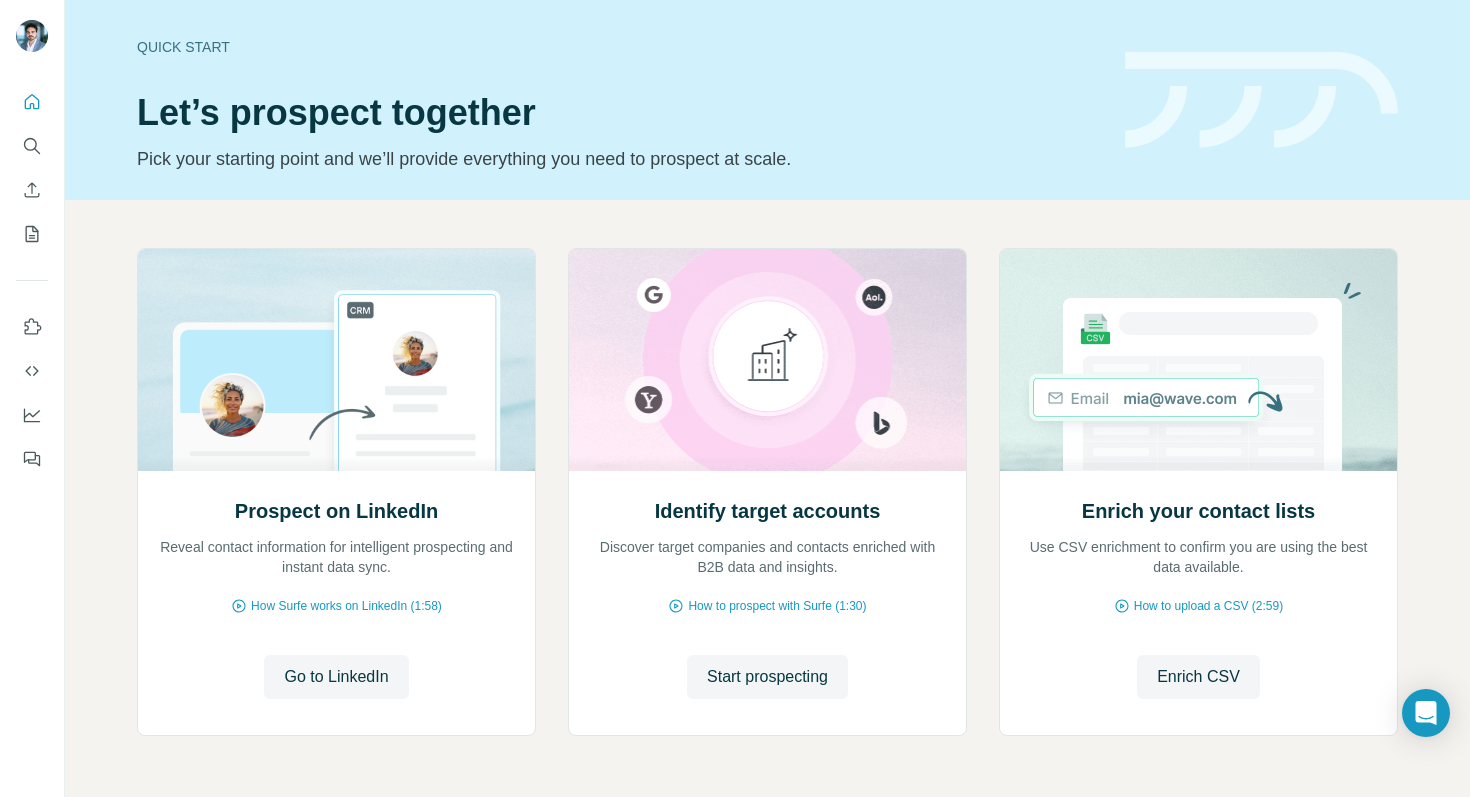 scroll, scrollTop: 0, scrollLeft: 0, axis: both 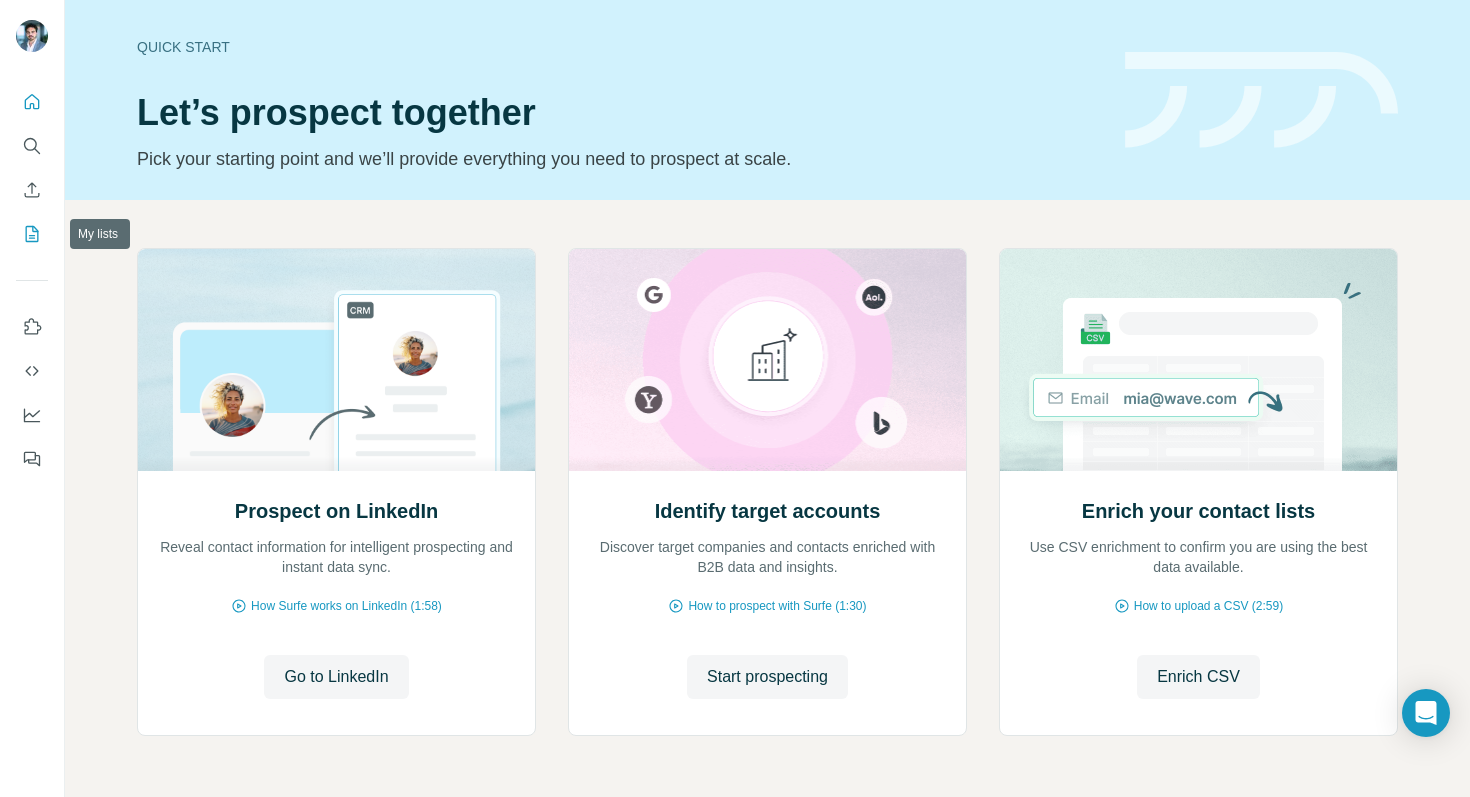 click 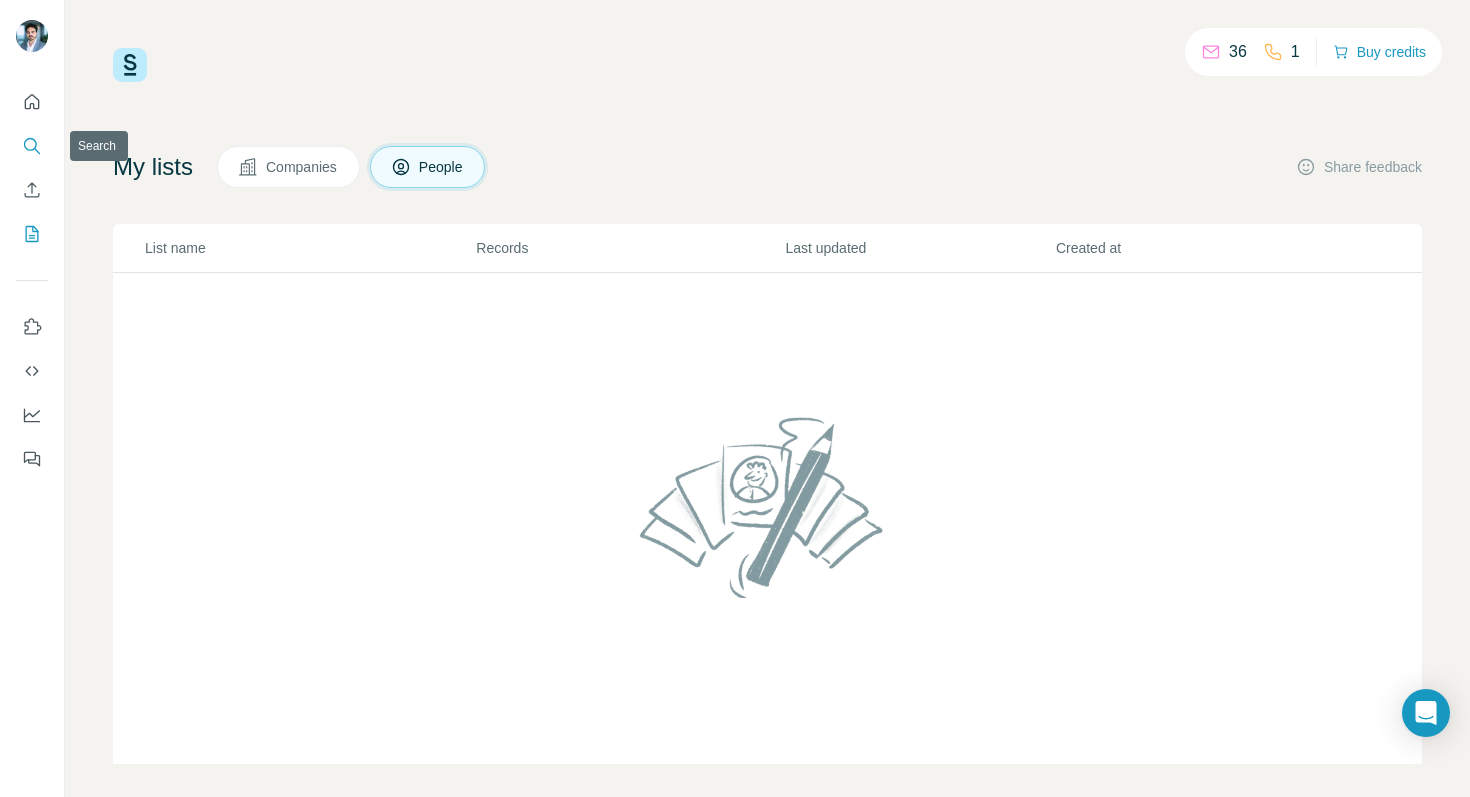 click 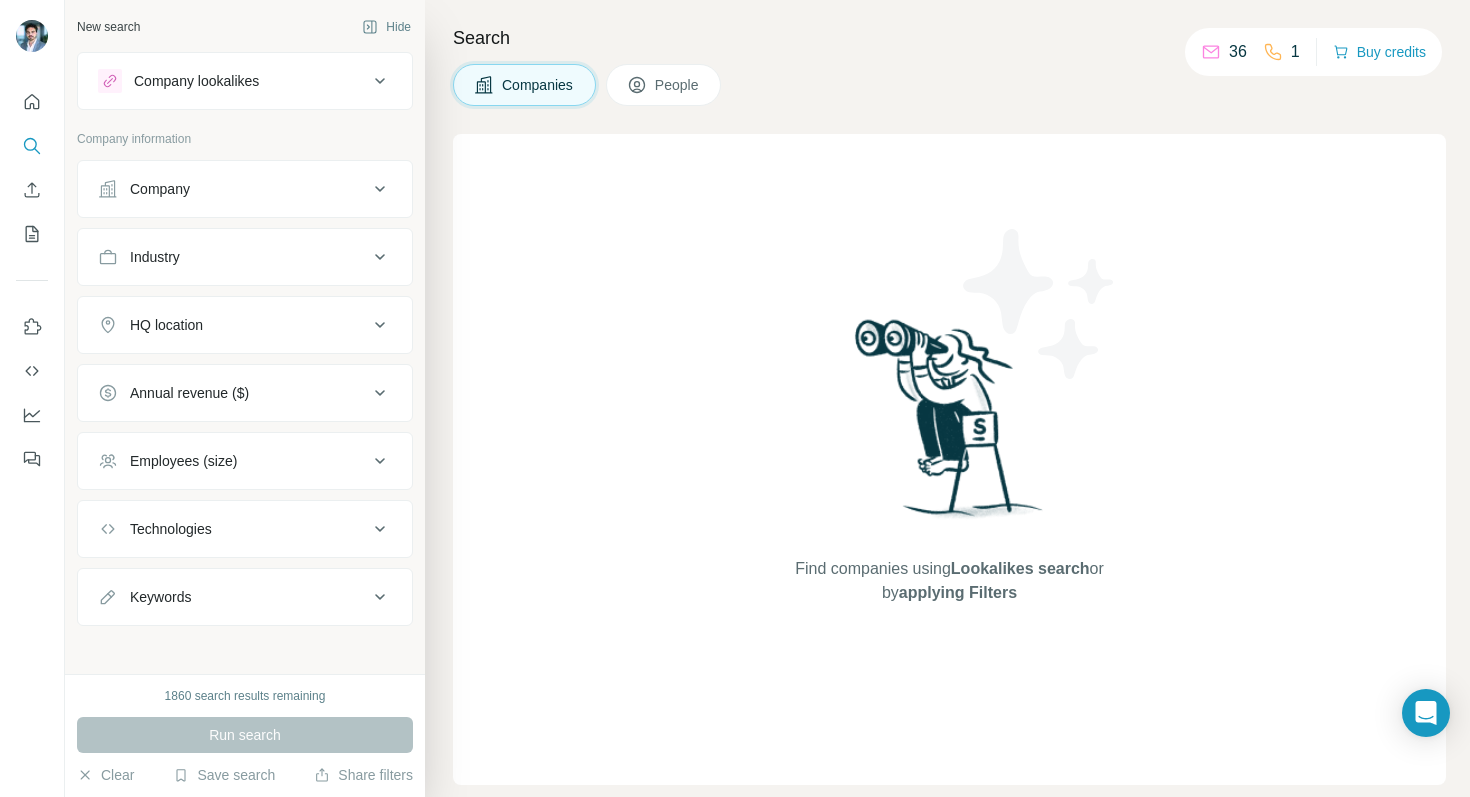 click on "Company lookalikes" at bounding box center [245, 81] 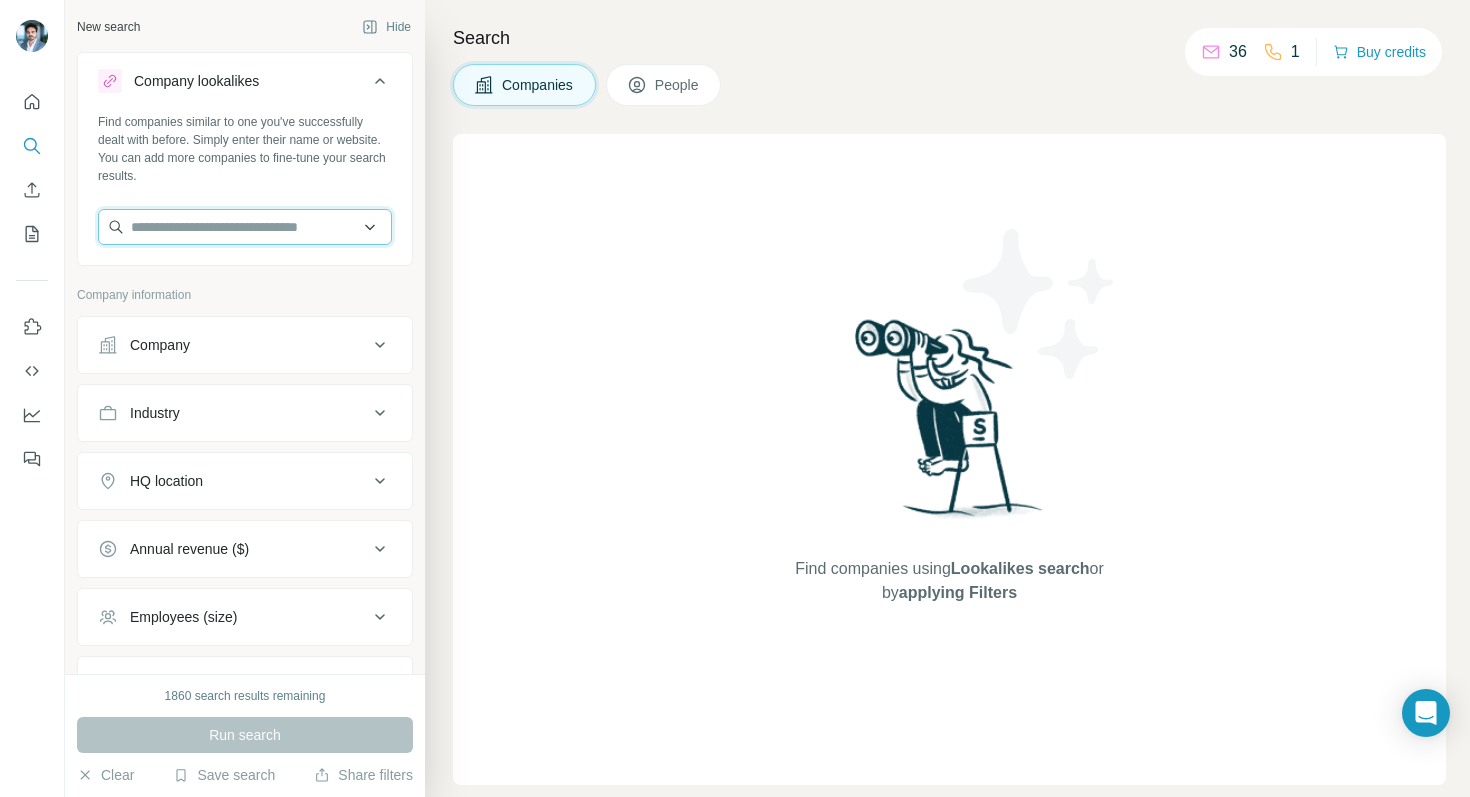 click at bounding box center [245, 227] 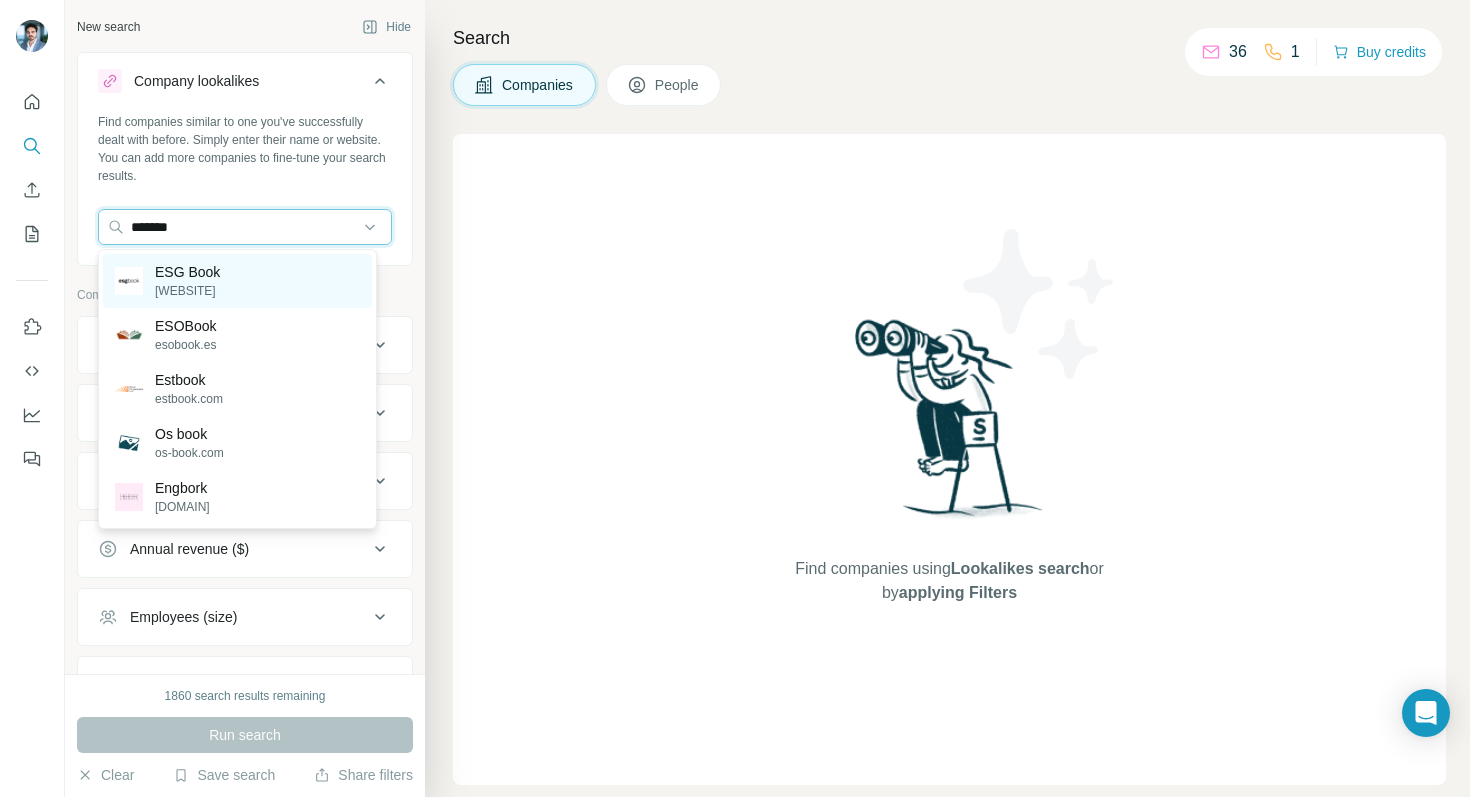 type on "*******" 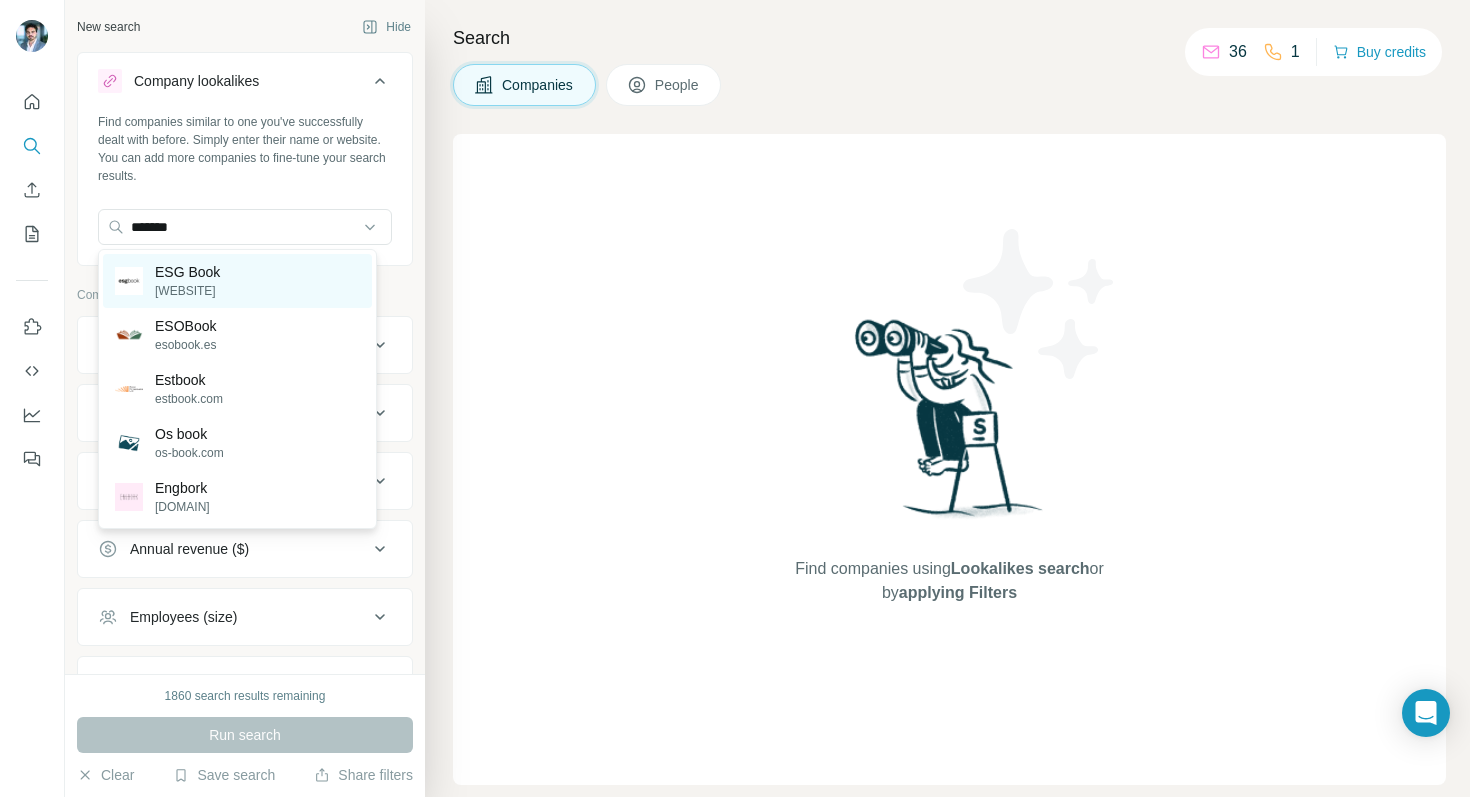 click on "[WEBSITE]" at bounding box center [187, 291] 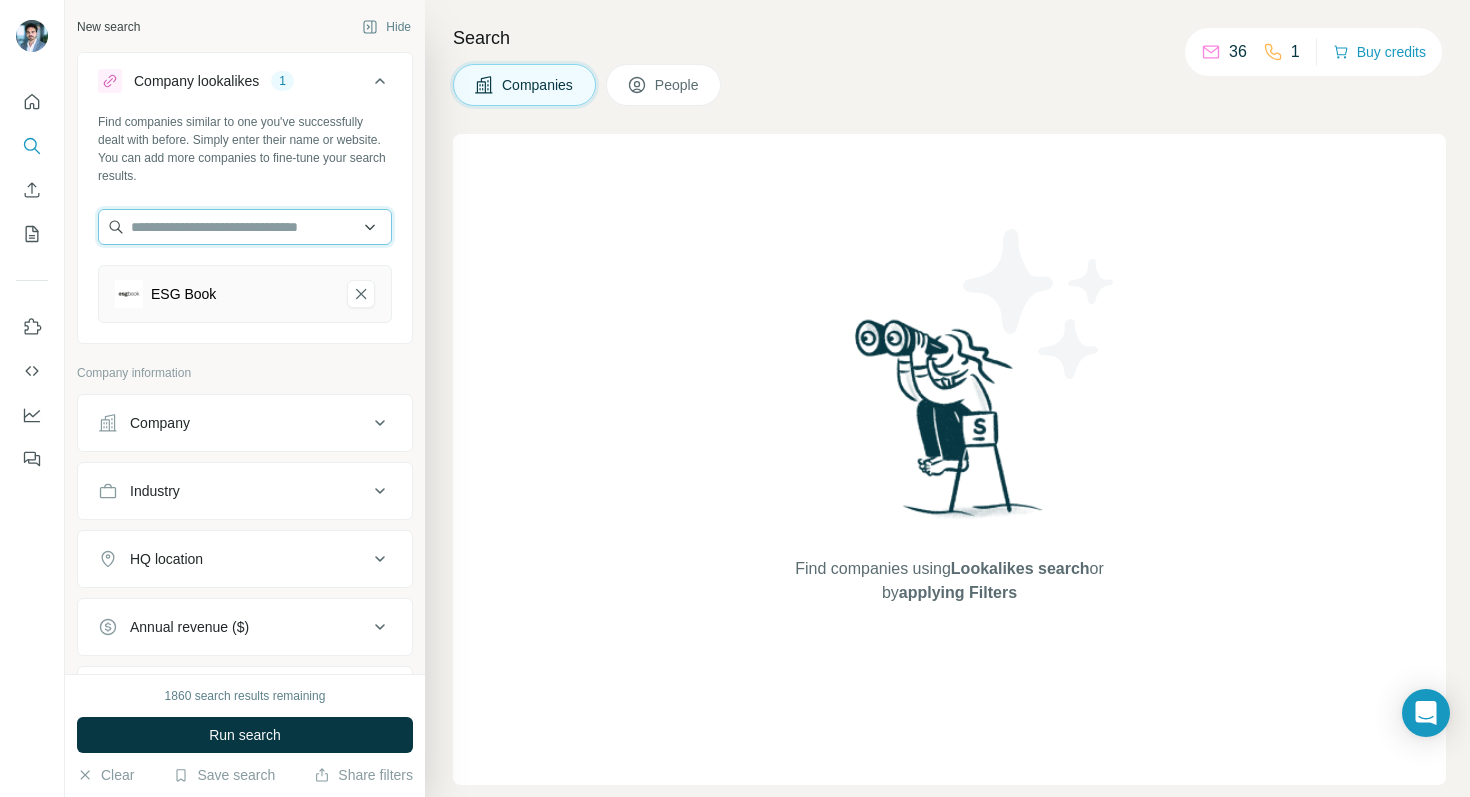 click at bounding box center (245, 227) 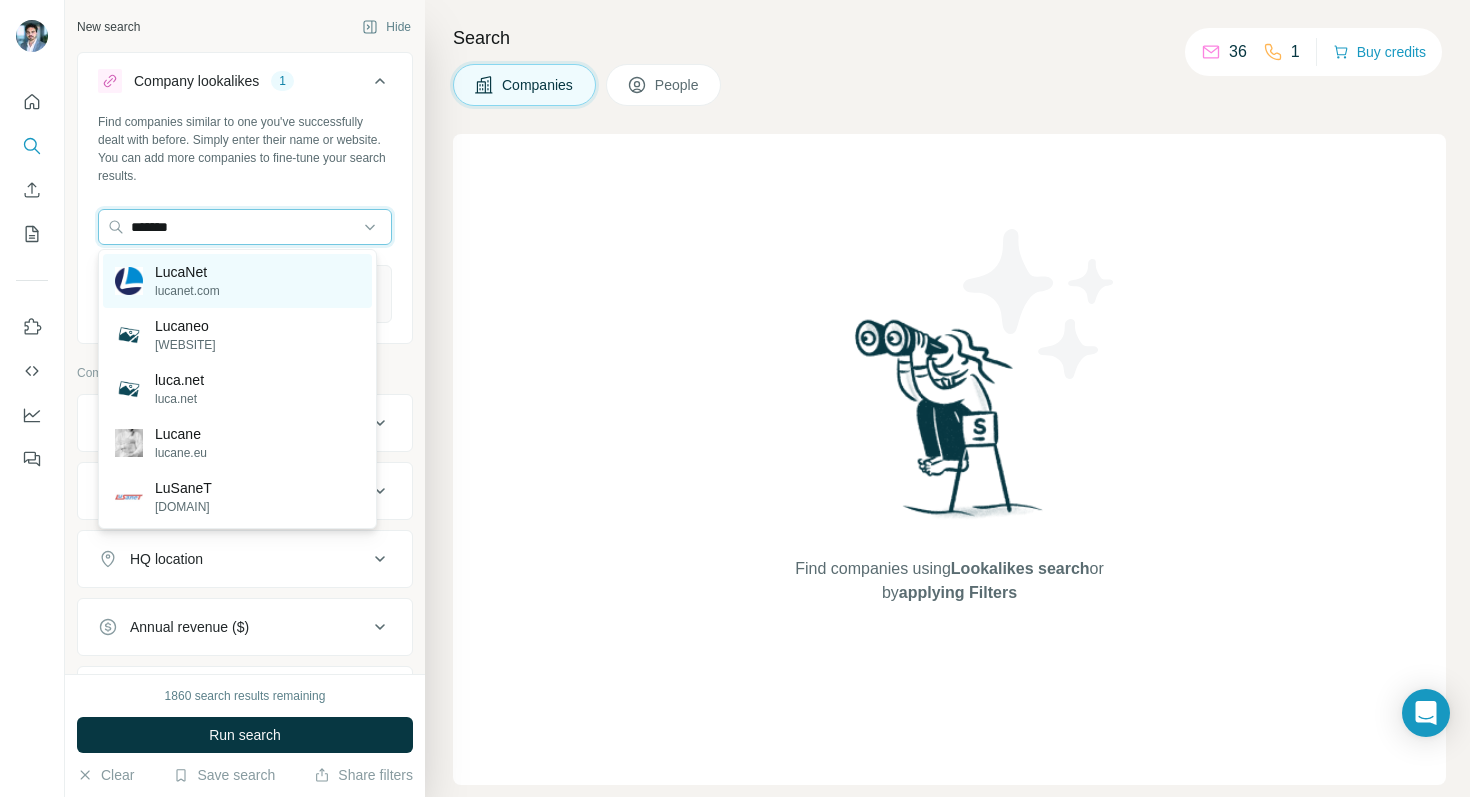 type on "*******" 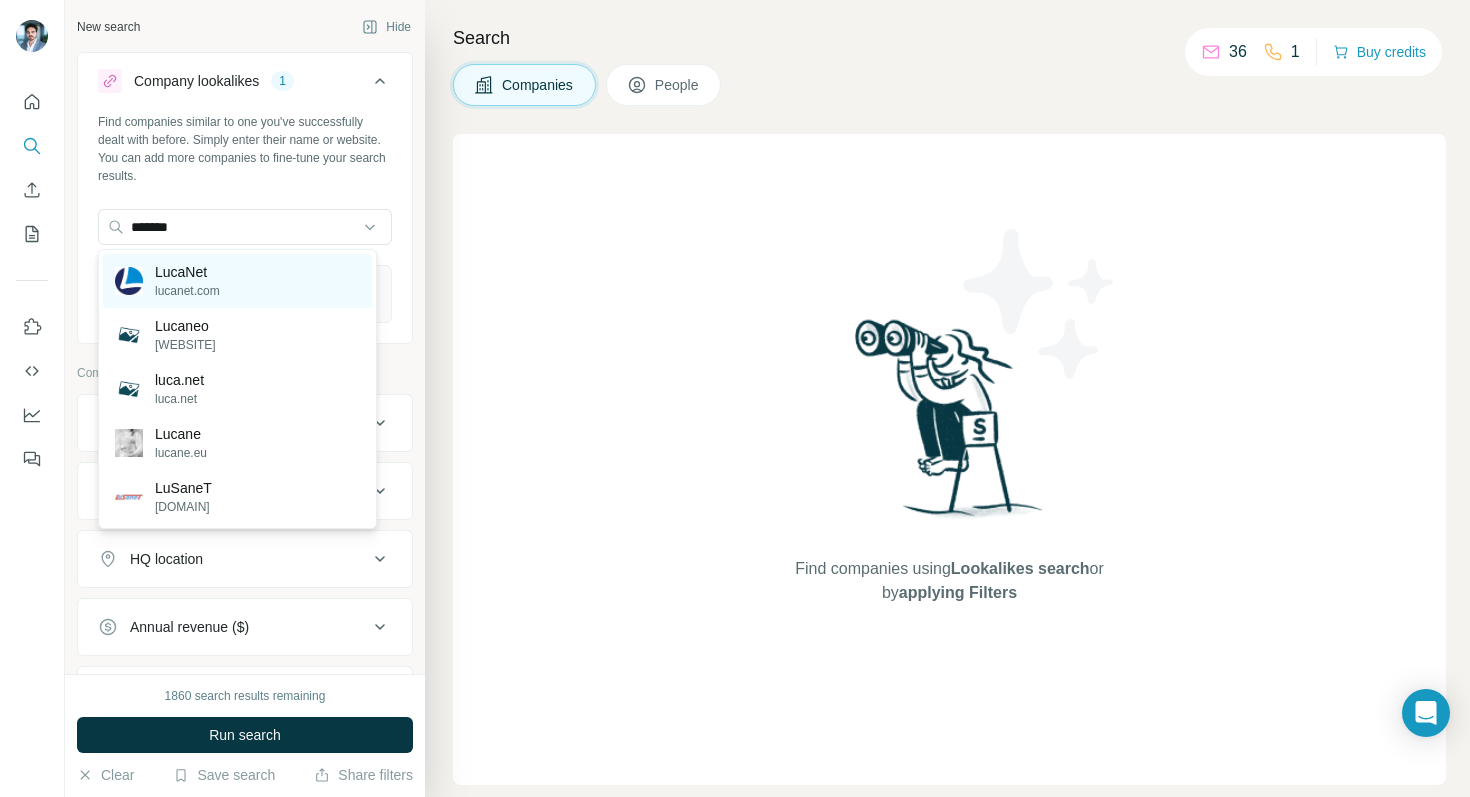 click on "[PRODUCT_NAME] [DOMAIN]" at bounding box center [237, 281] 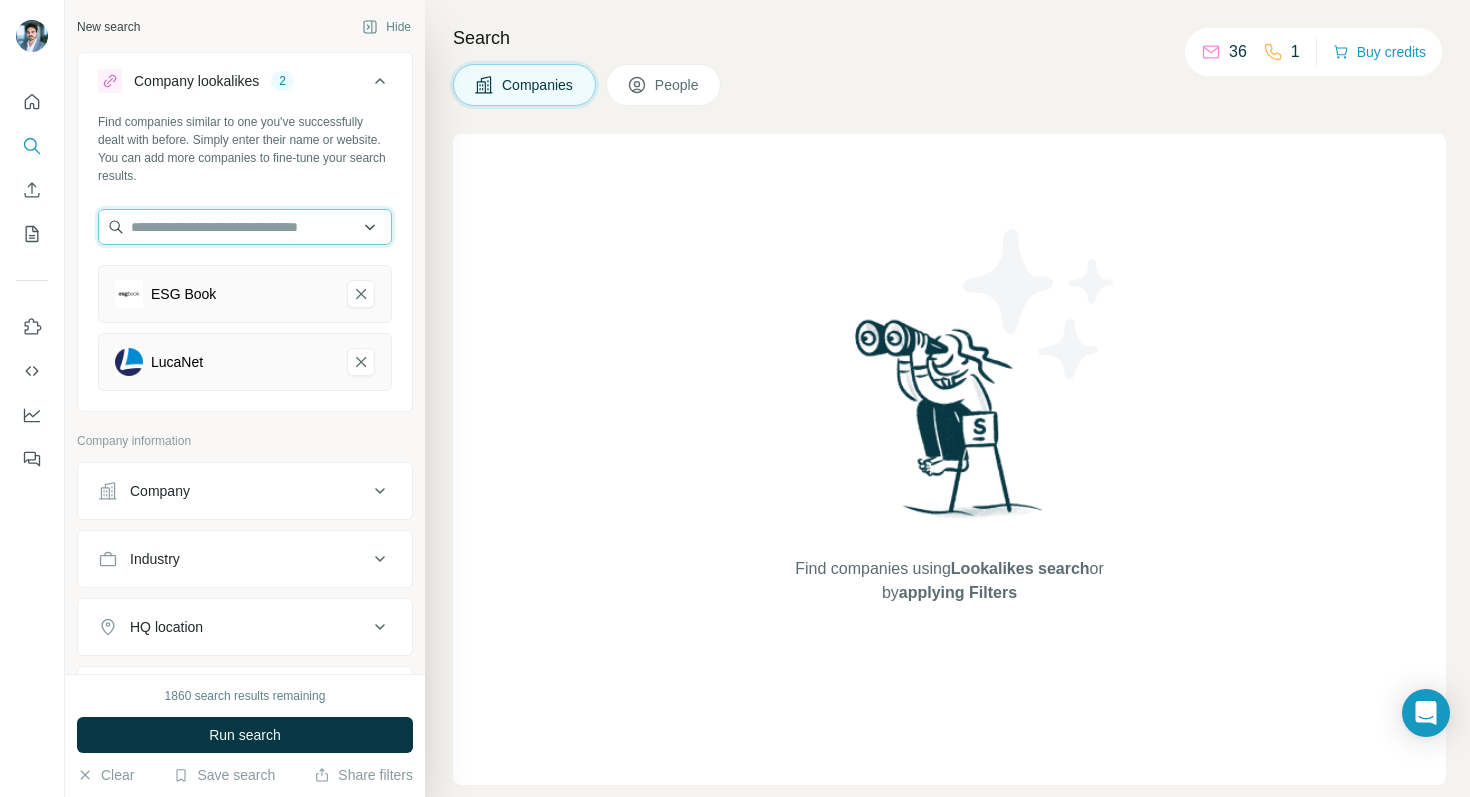 click at bounding box center (245, 227) 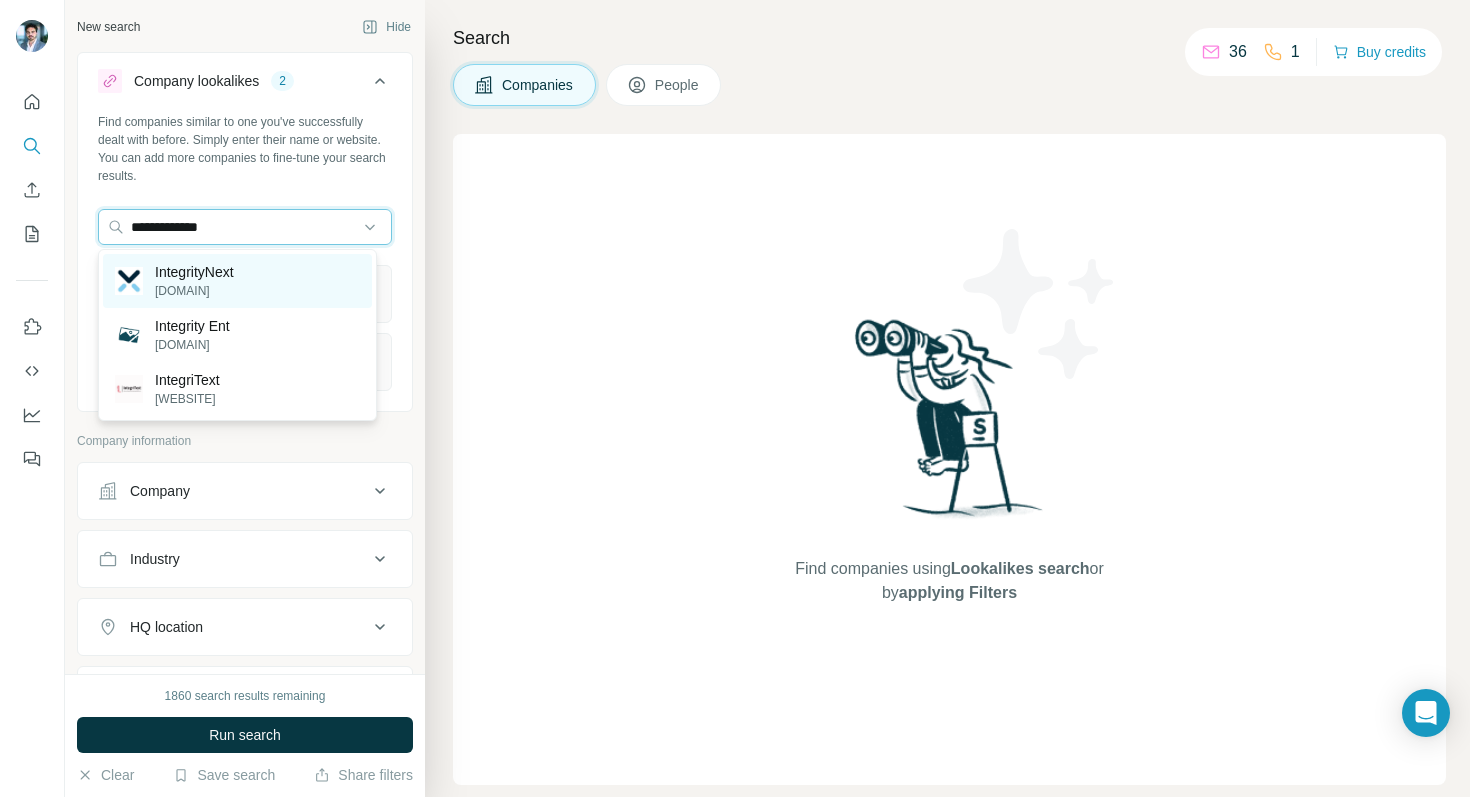 type on "**********" 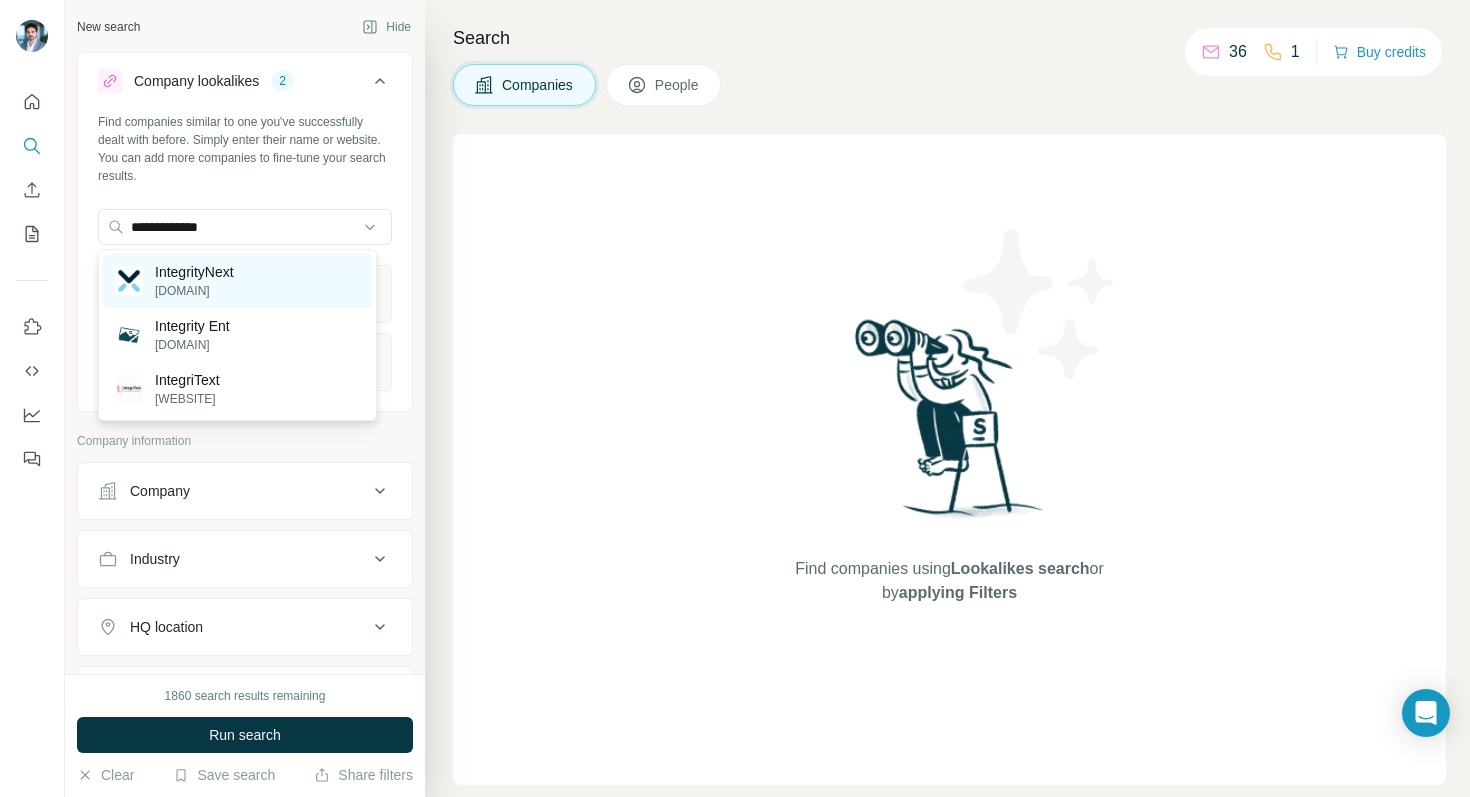 click on "[DOMAIN]" at bounding box center (194, 291) 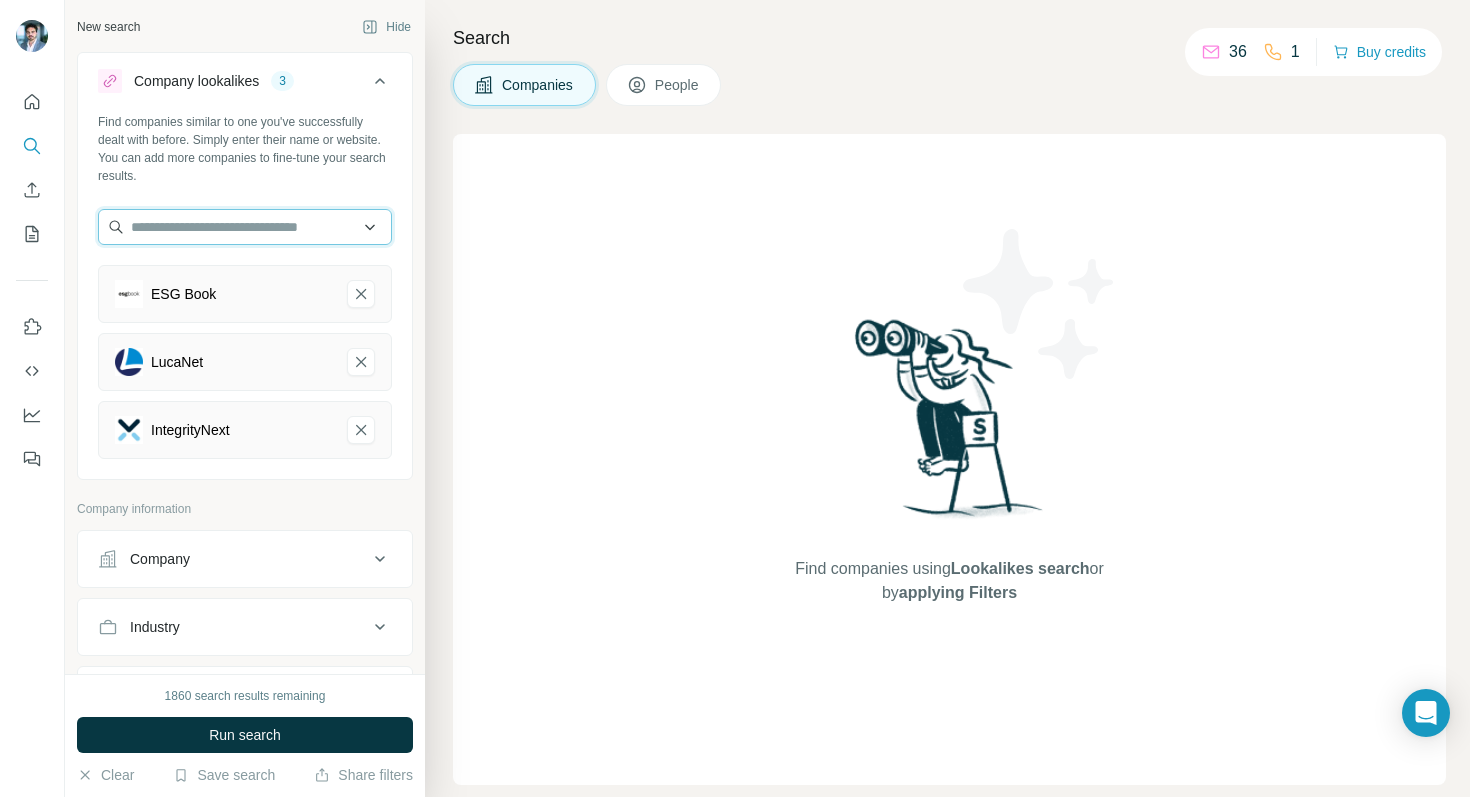 click at bounding box center (245, 227) 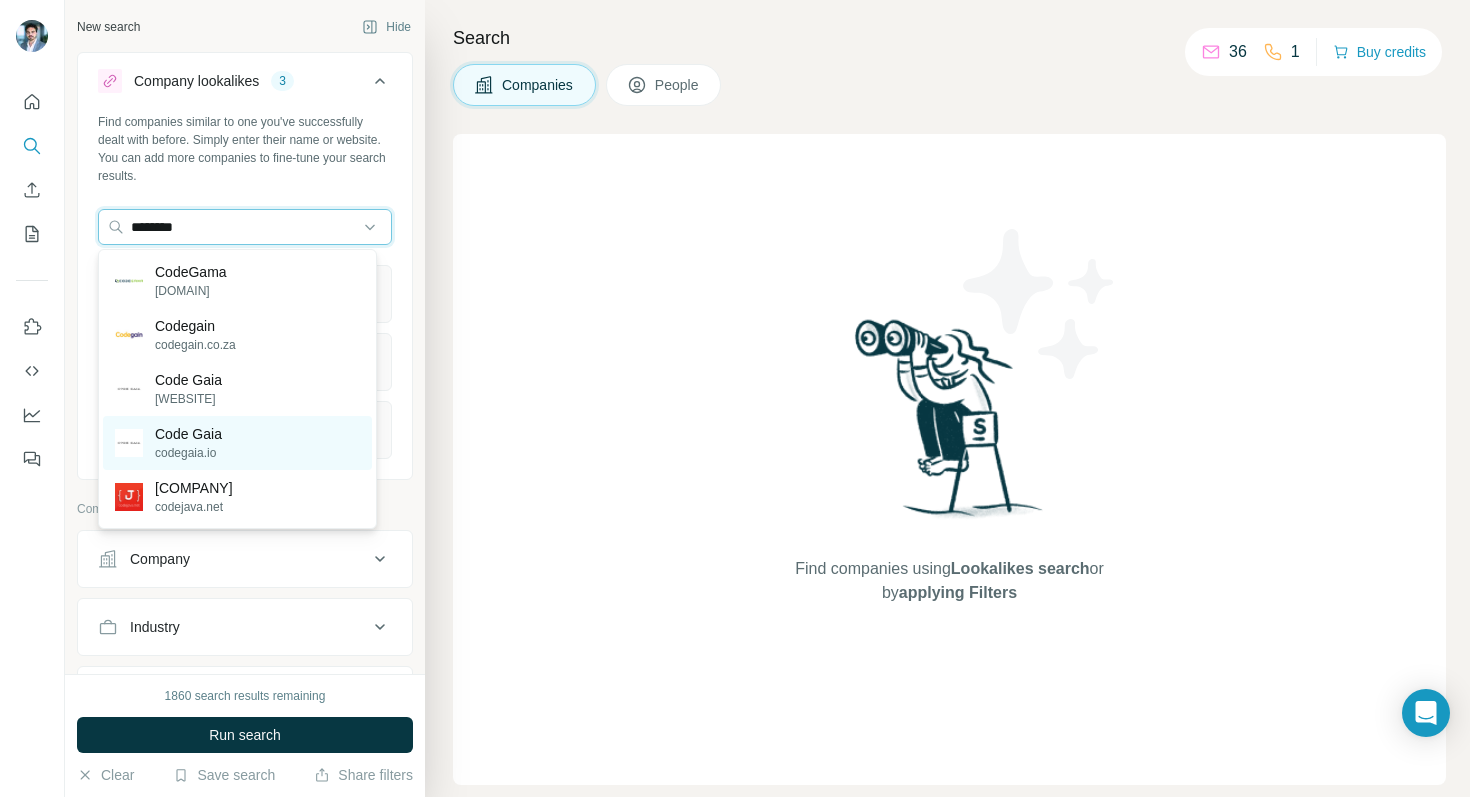 type on "********" 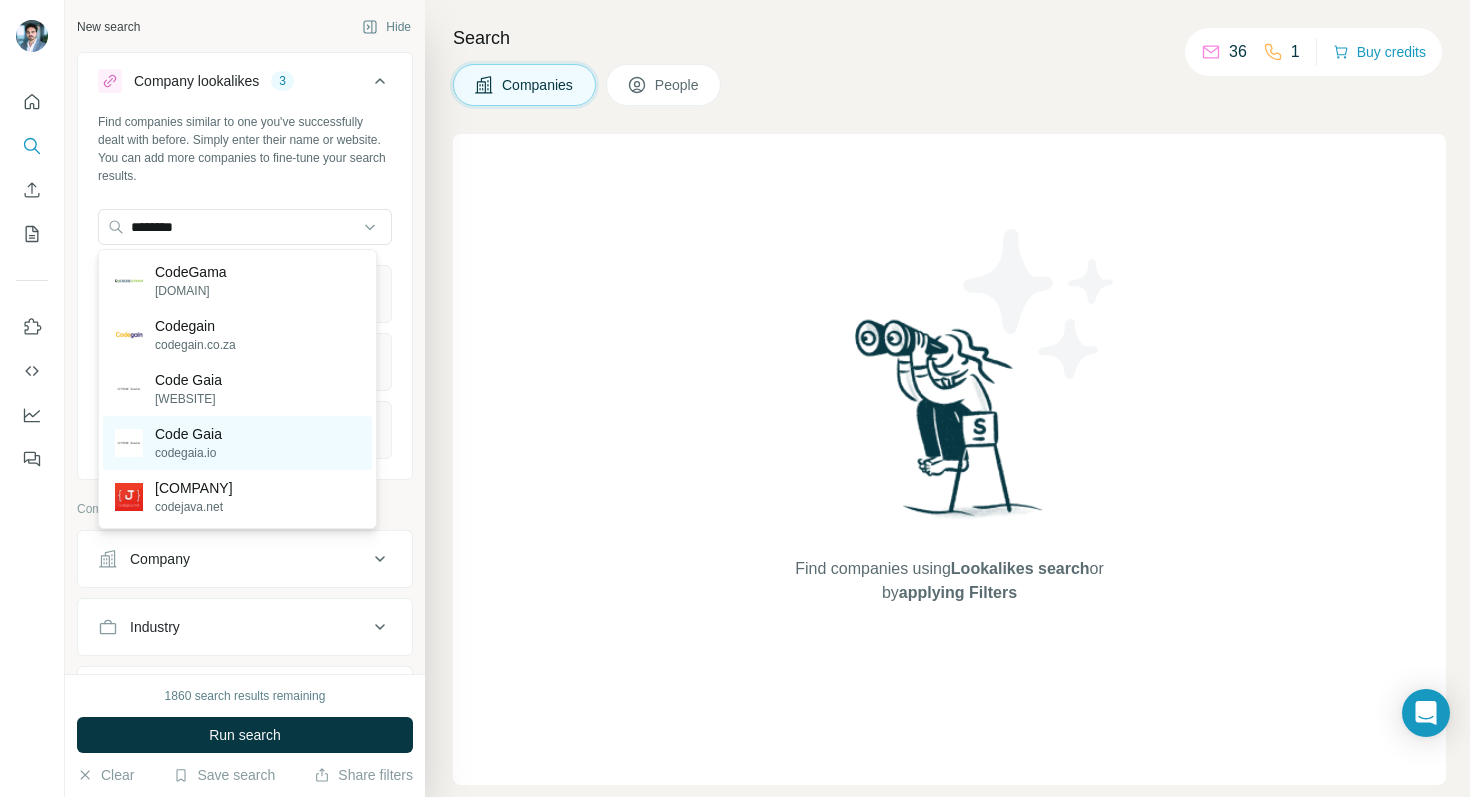 click on "Code Gaia codegaia.io" at bounding box center (237, 443) 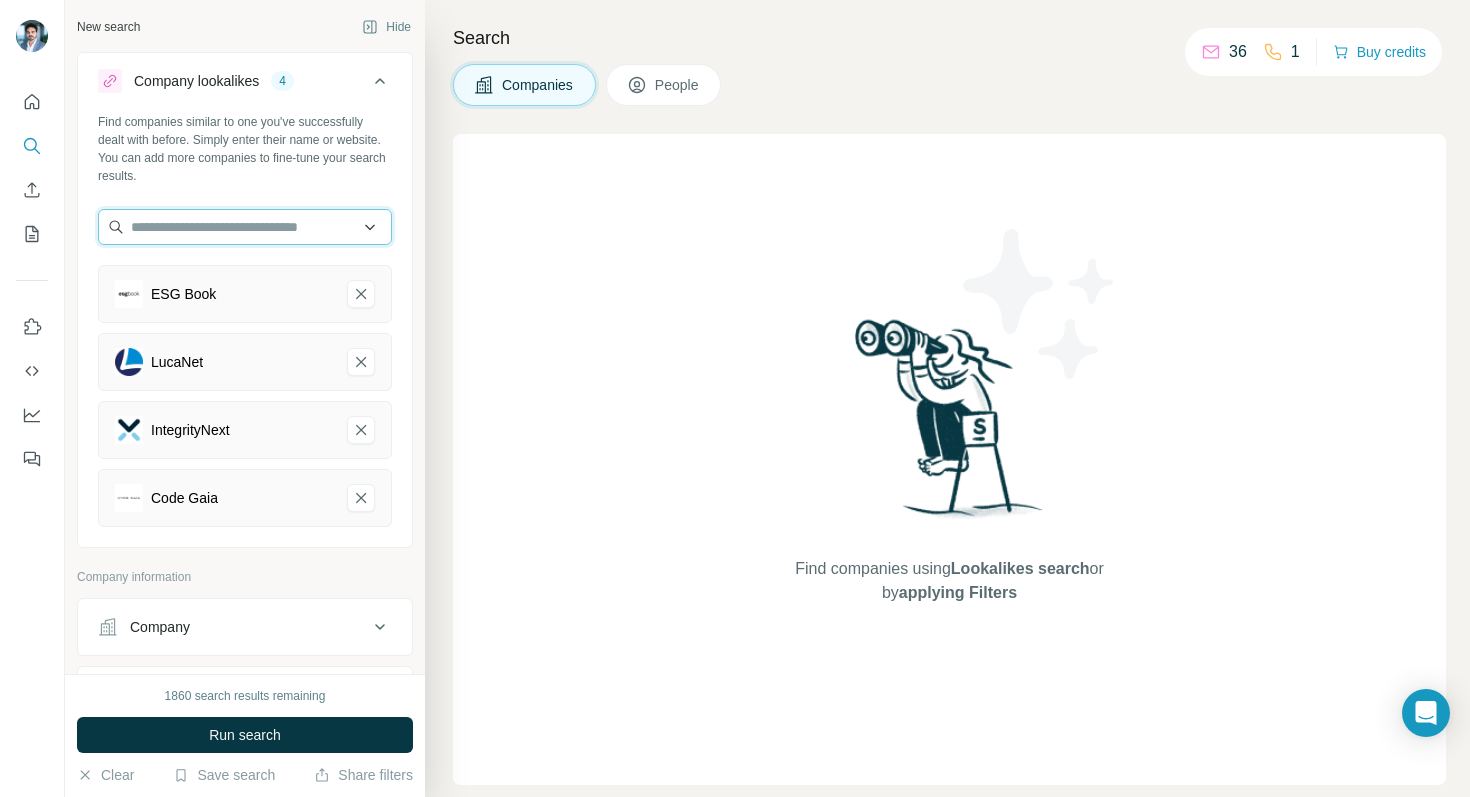 click at bounding box center (245, 227) 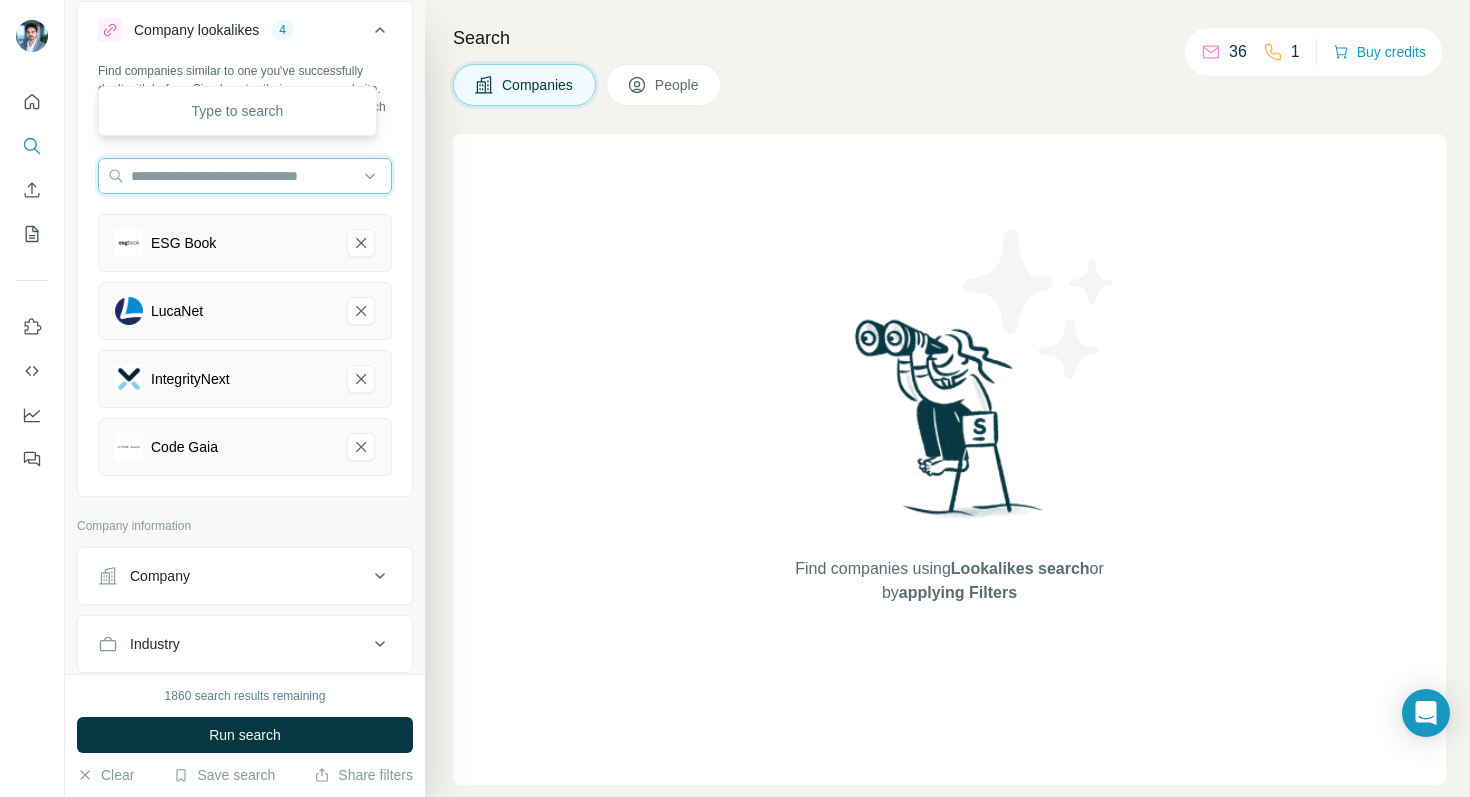 scroll, scrollTop: 164, scrollLeft: 0, axis: vertical 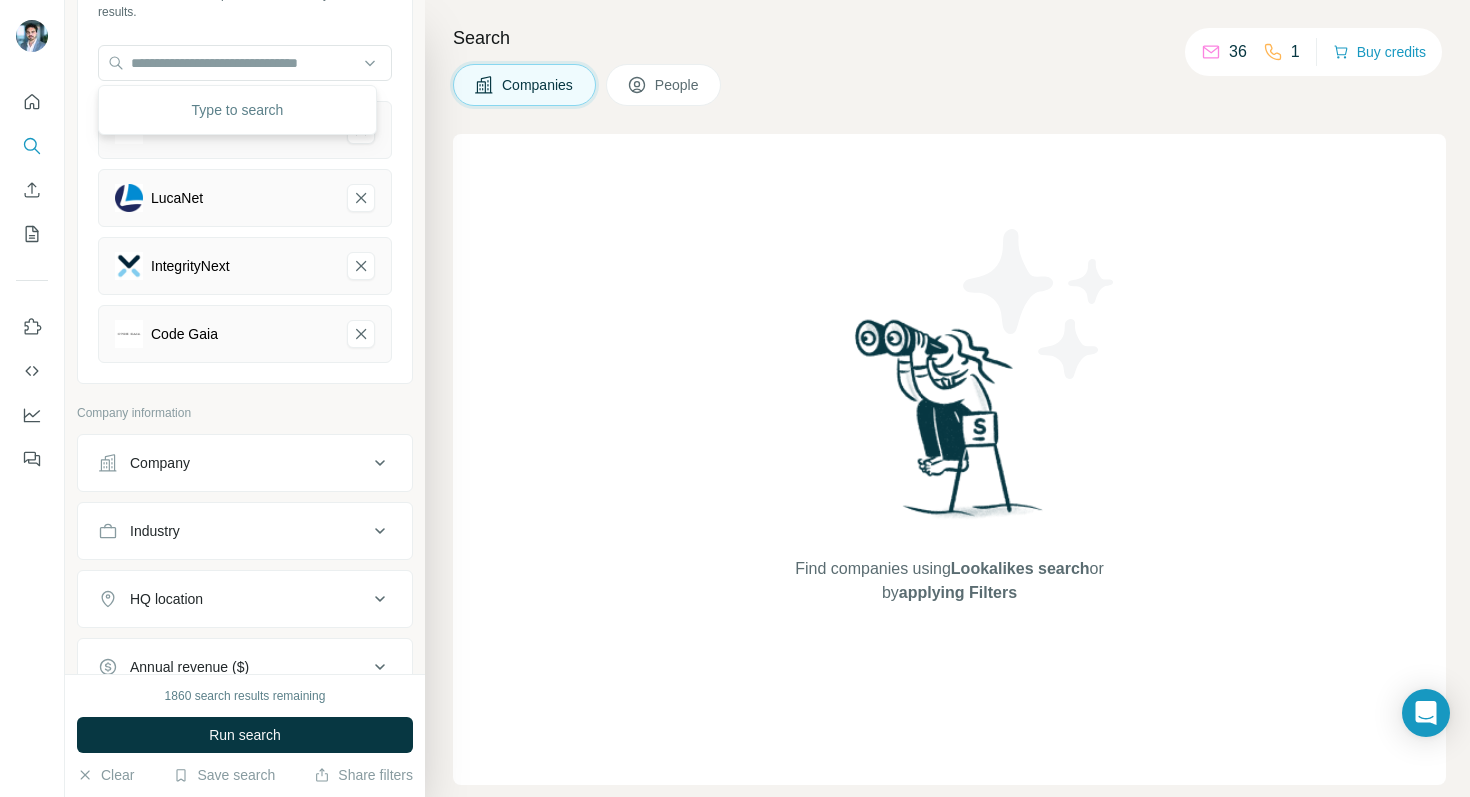 click on "Company" at bounding box center [233, 463] 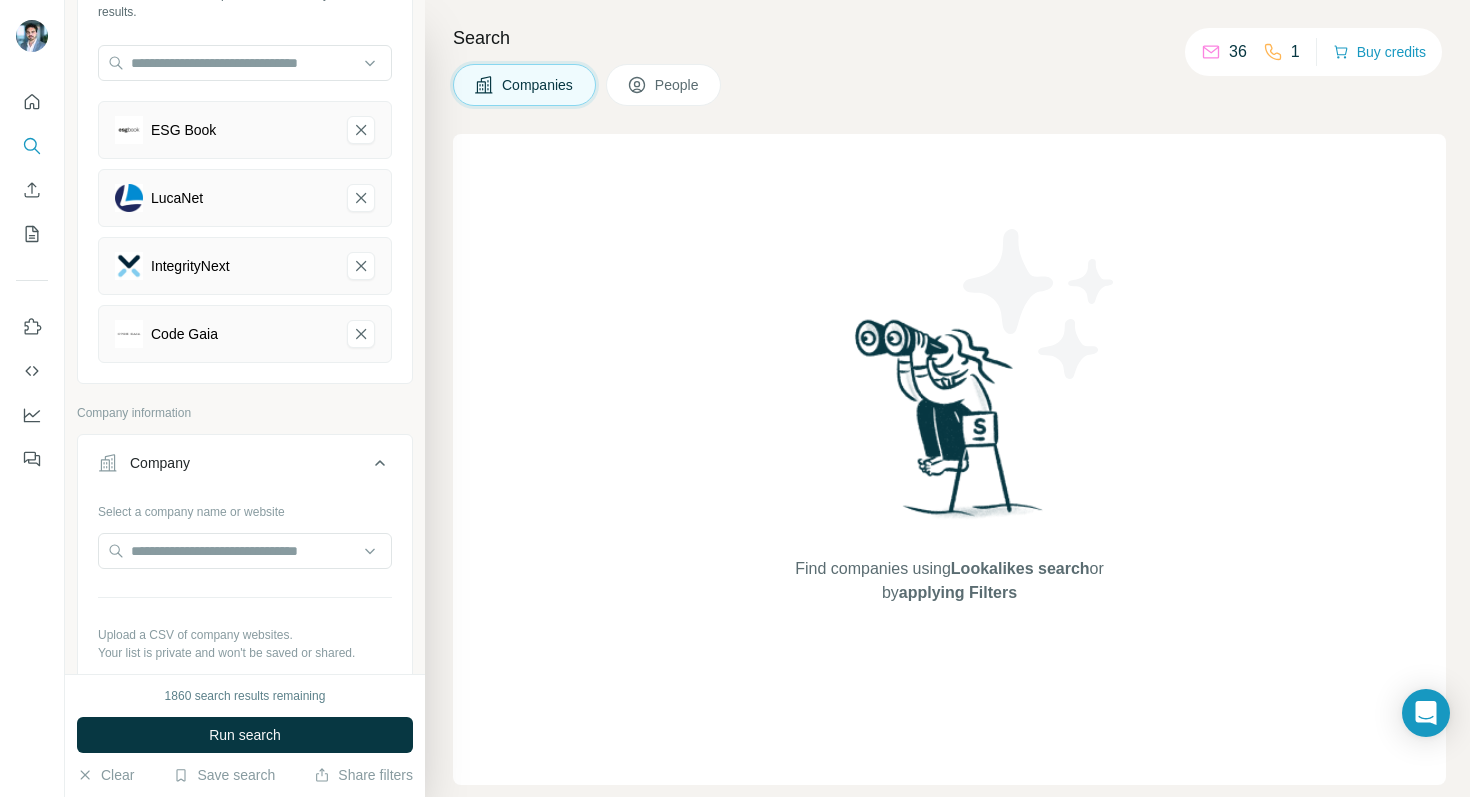 click on "Company" at bounding box center (233, 463) 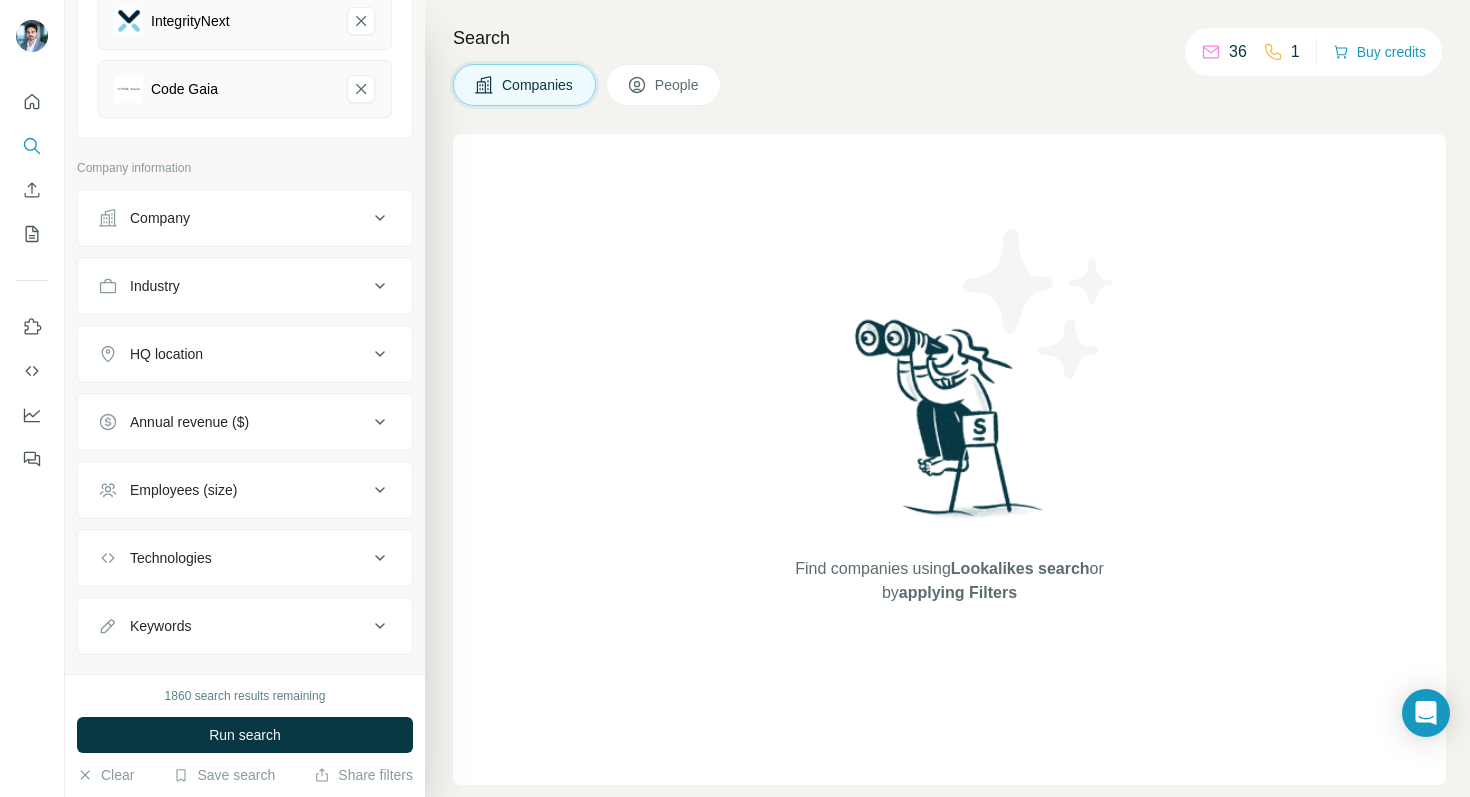 scroll, scrollTop: 446, scrollLeft: 0, axis: vertical 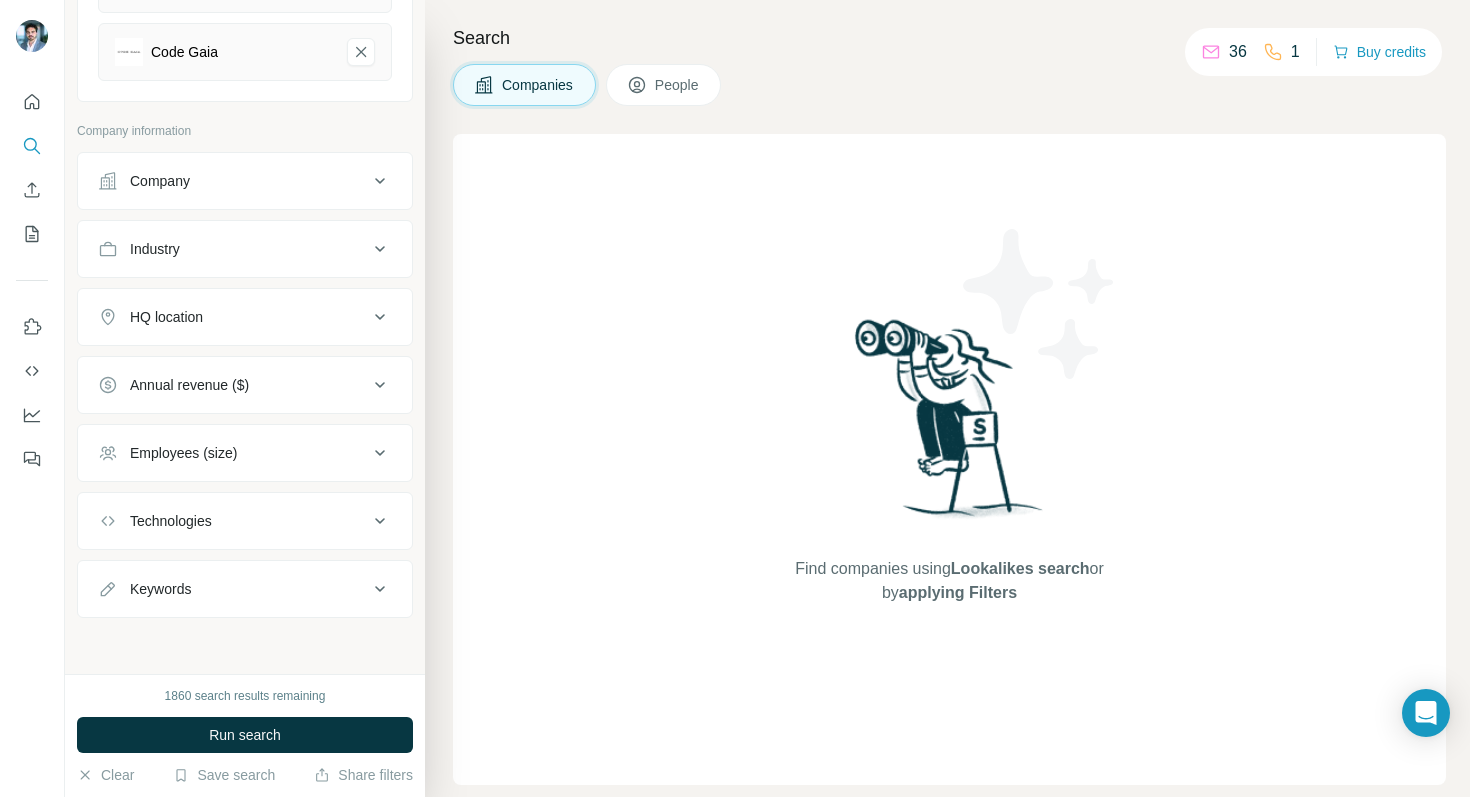 click on "Employees (size)" at bounding box center [233, 453] 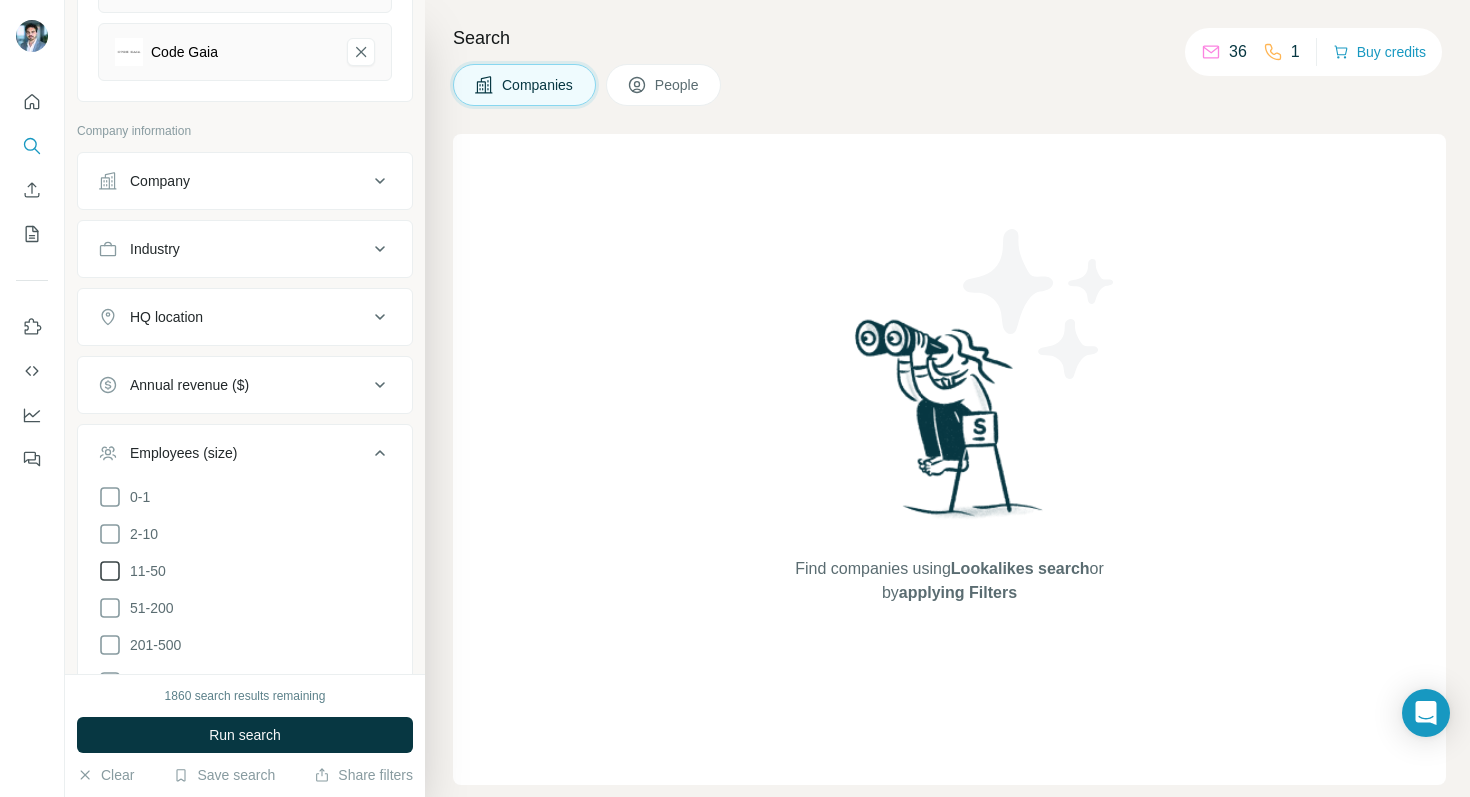 click on "11-50" at bounding box center [144, 571] 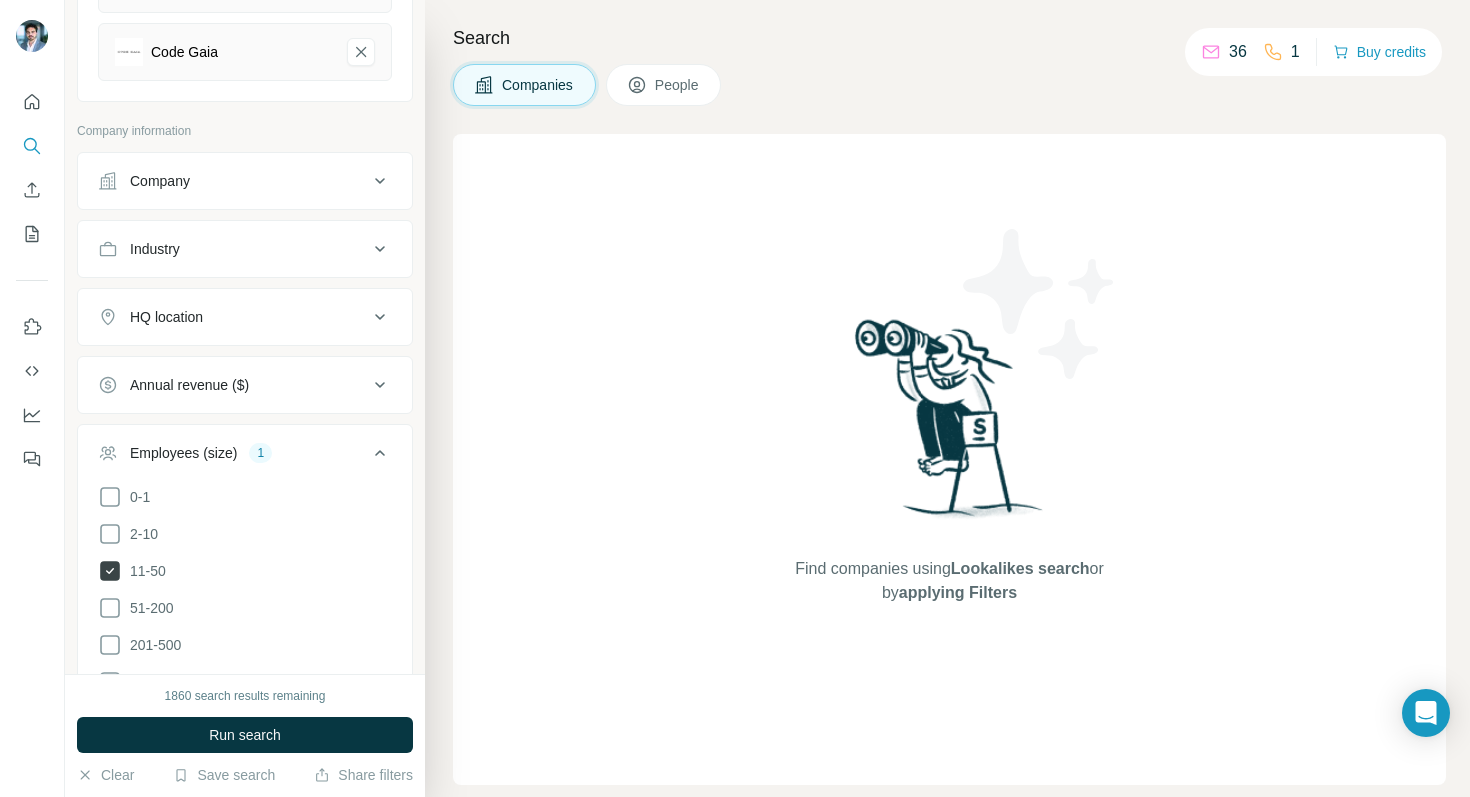 click on "11-50" at bounding box center [144, 571] 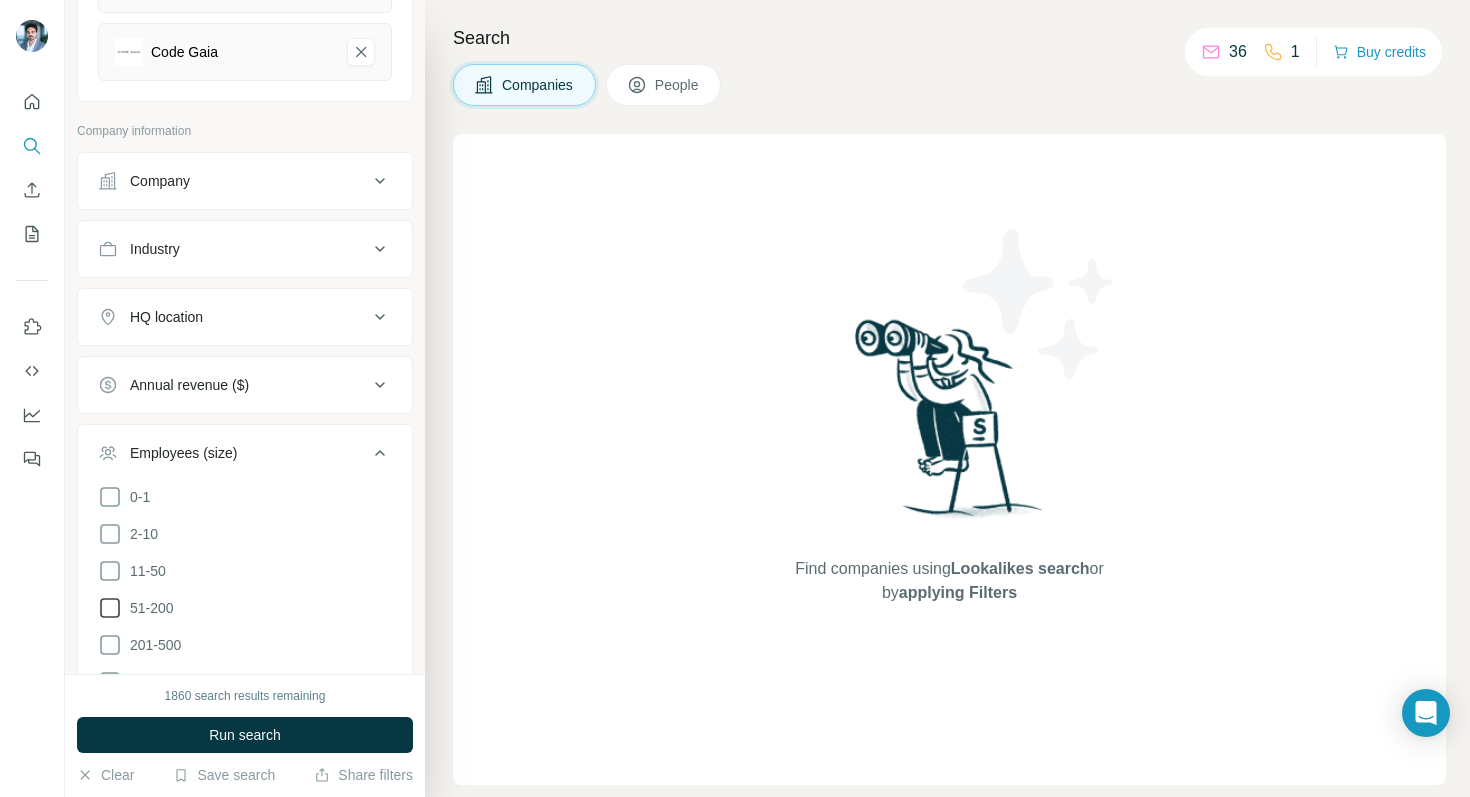 click on "51-200" at bounding box center (148, 608) 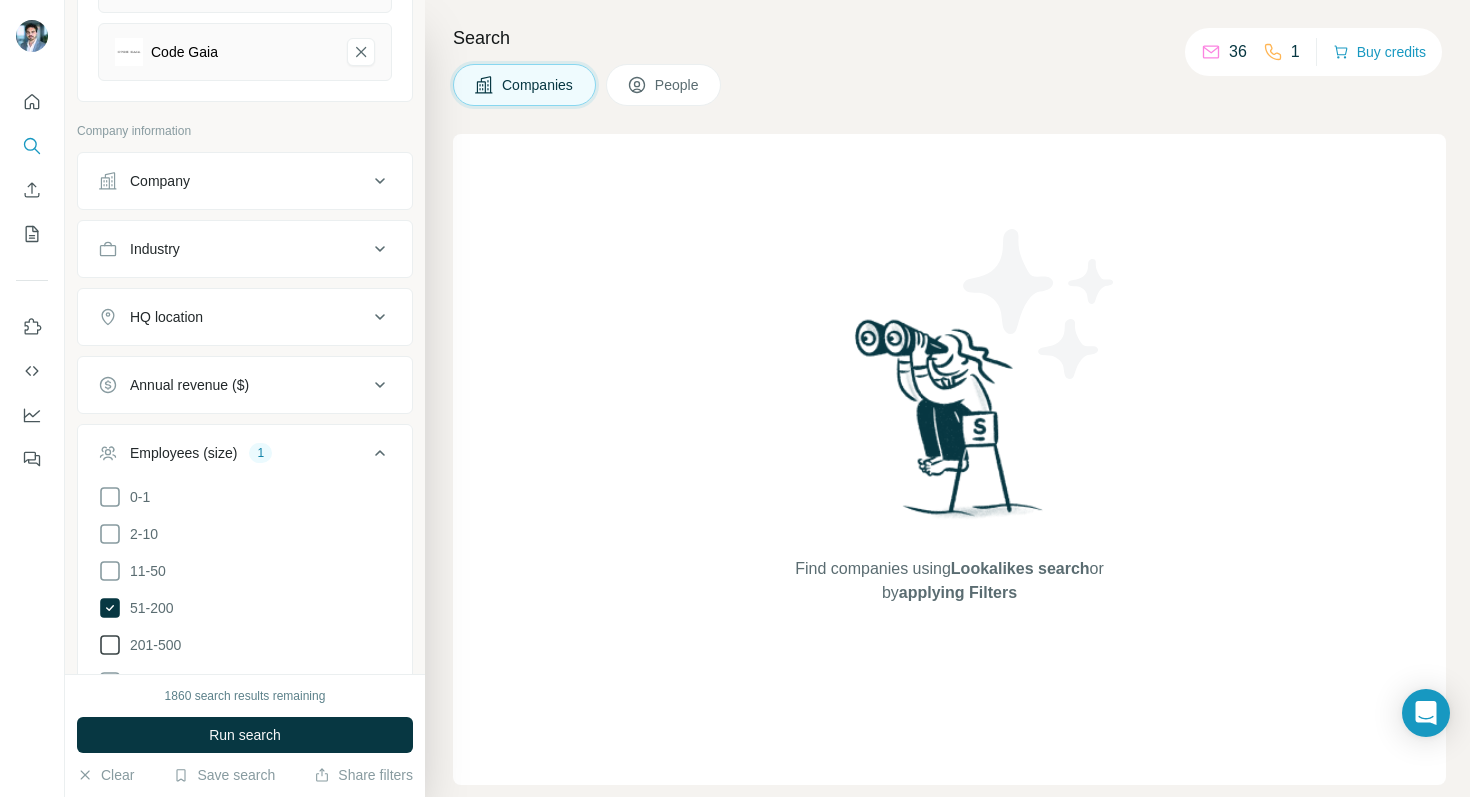click on "201-500" at bounding box center (151, 645) 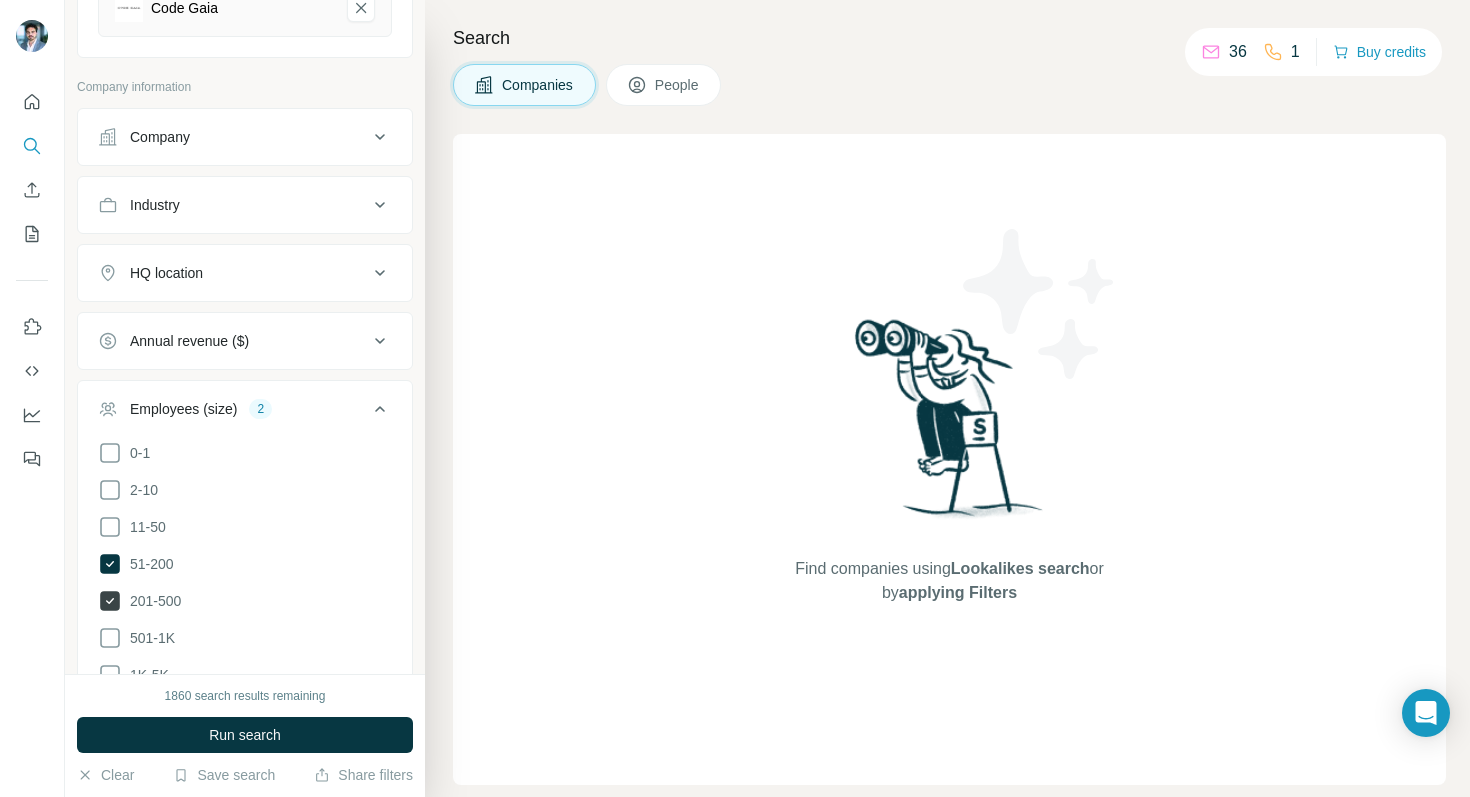 scroll, scrollTop: 532, scrollLeft: 0, axis: vertical 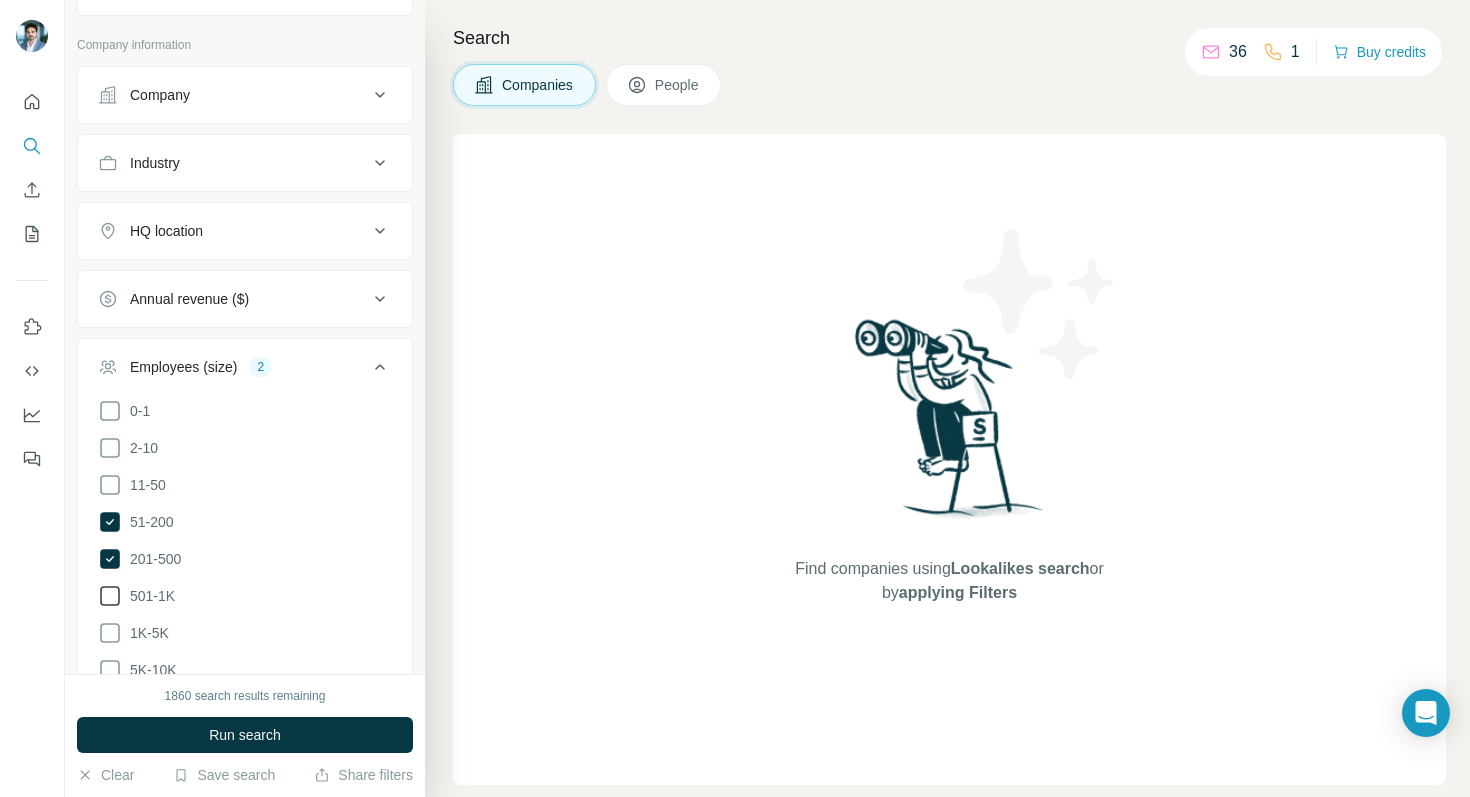 click on "501-1K" at bounding box center (148, 596) 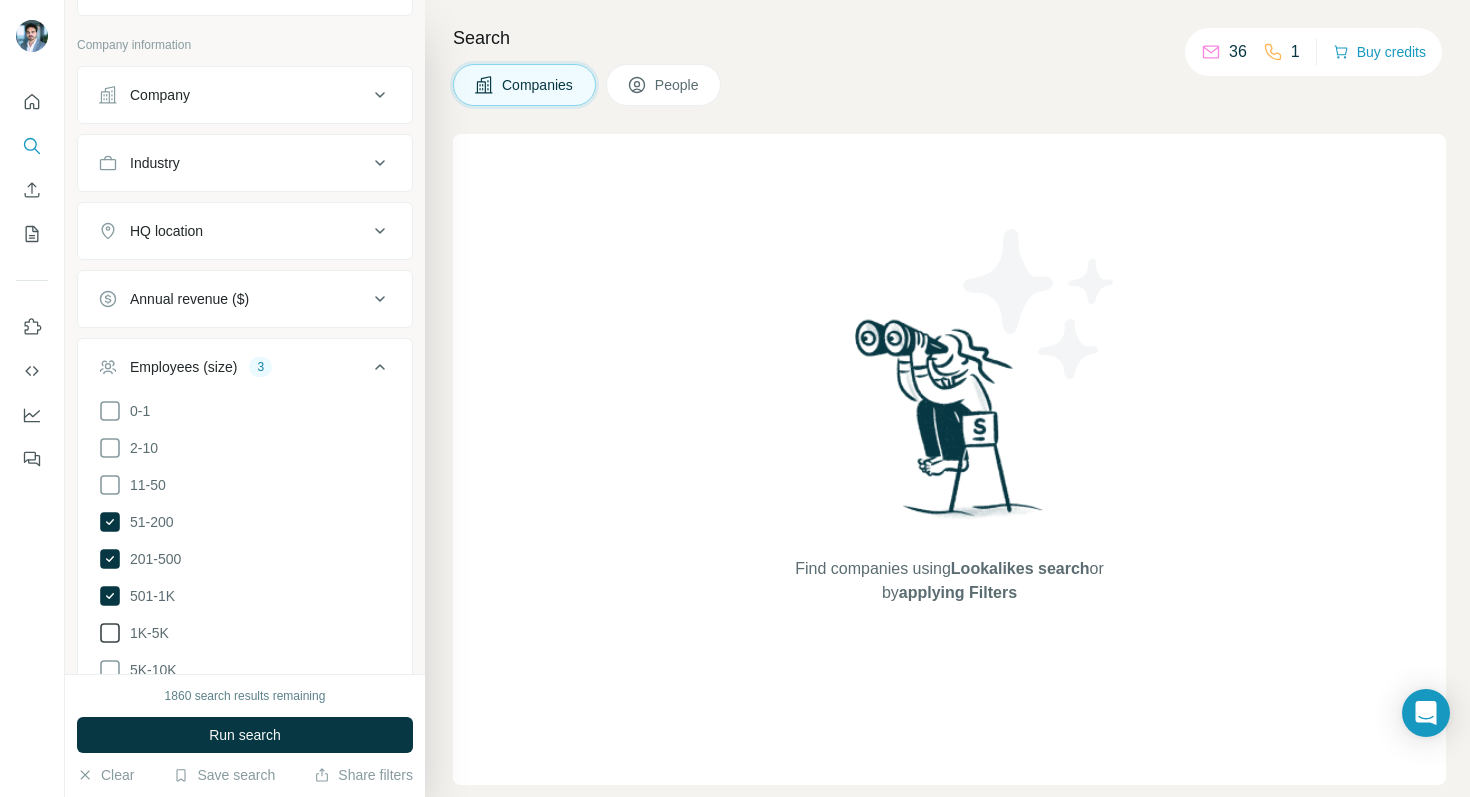 click on "1K-5K" at bounding box center [145, 633] 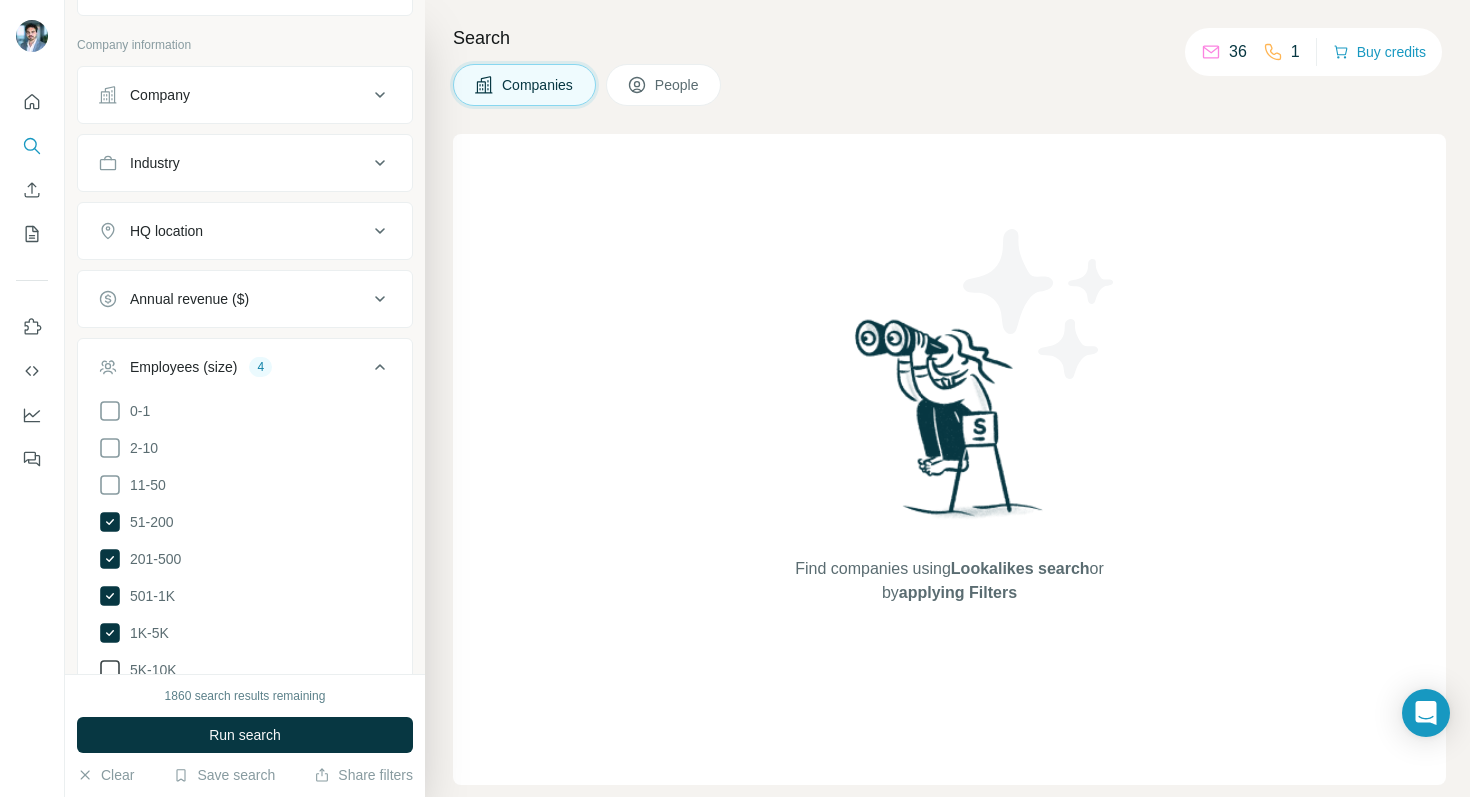 click on "5K-10K" at bounding box center (149, 670) 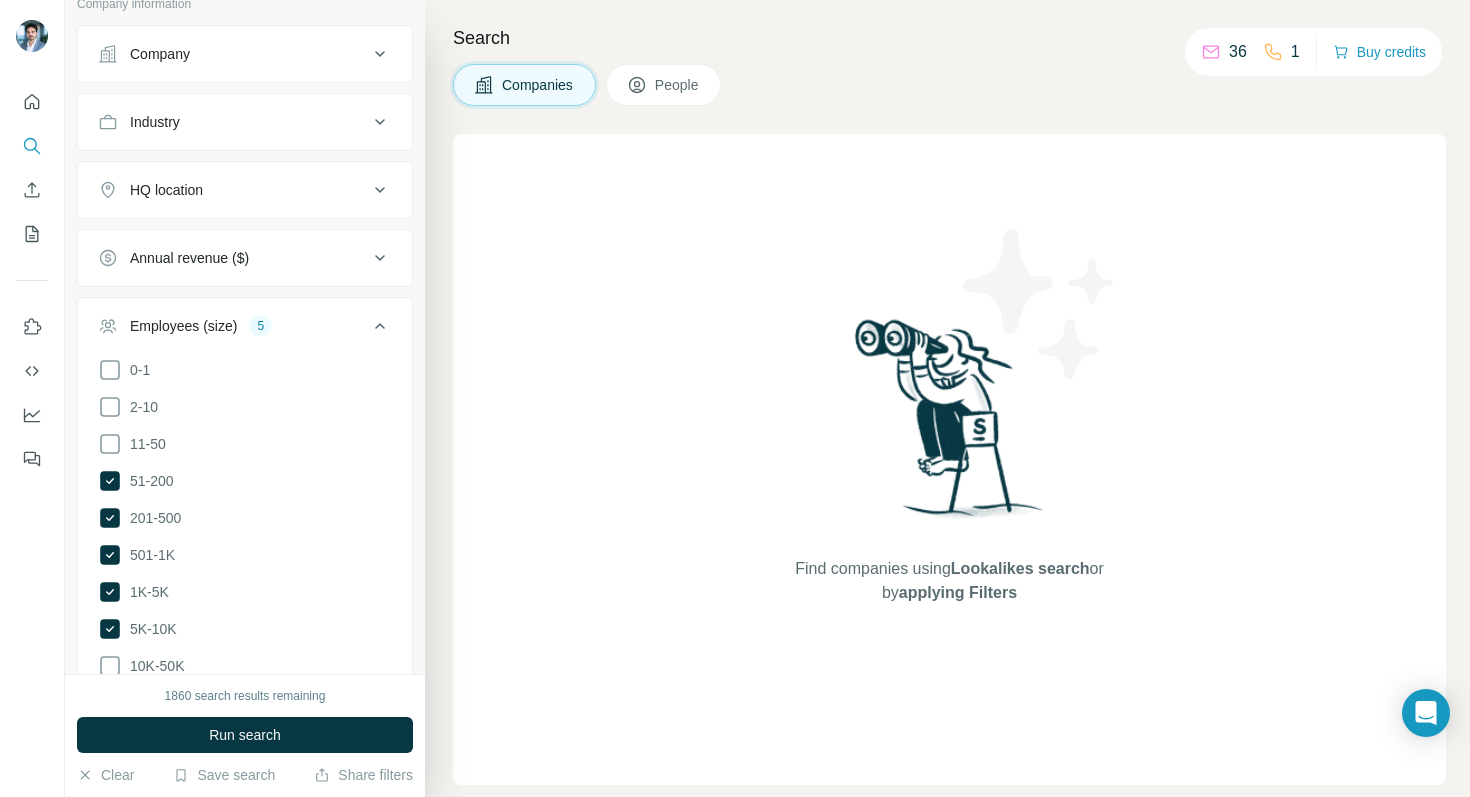 scroll, scrollTop: 692, scrollLeft: 0, axis: vertical 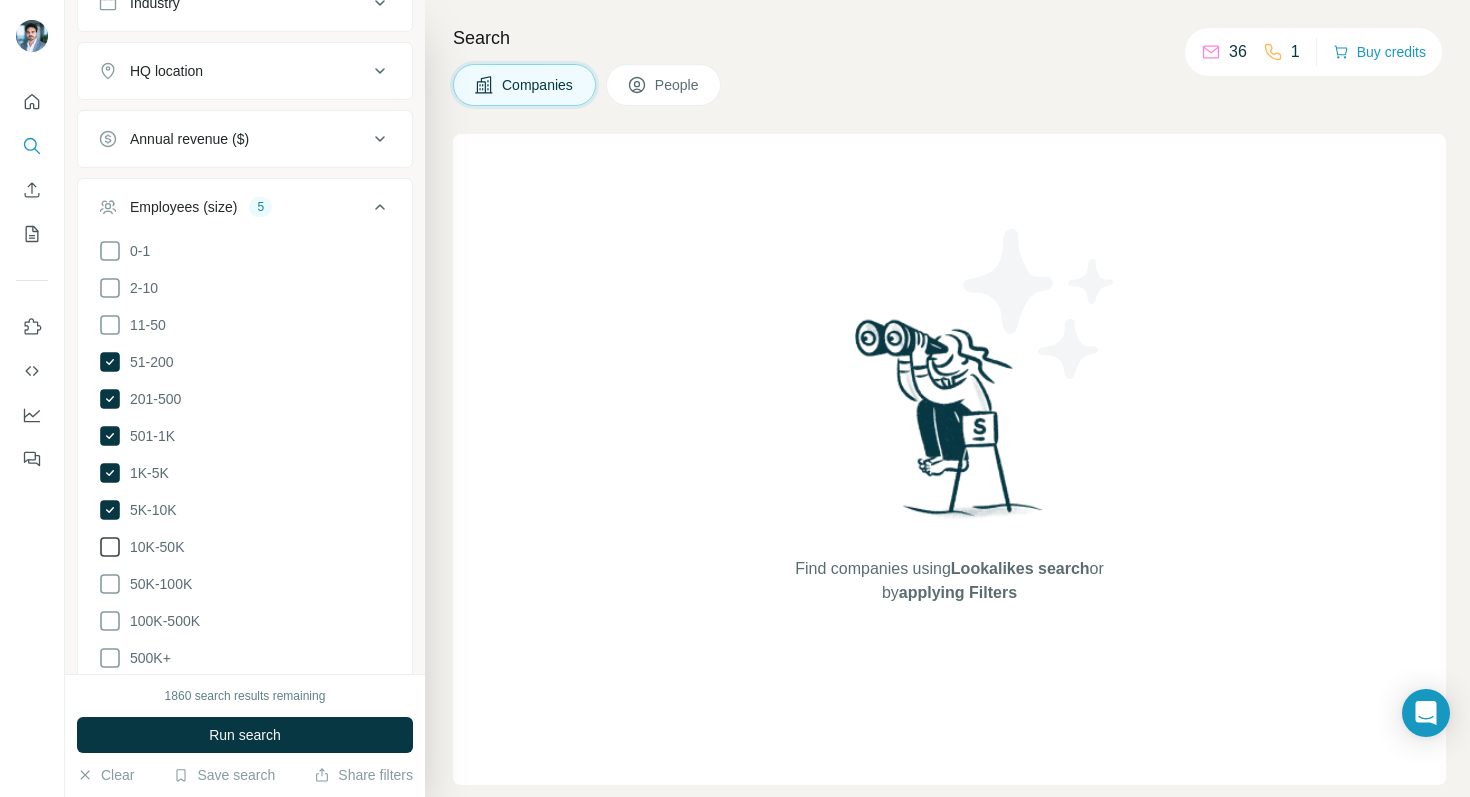 click on "10K-50K" at bounding box center [153, 547] 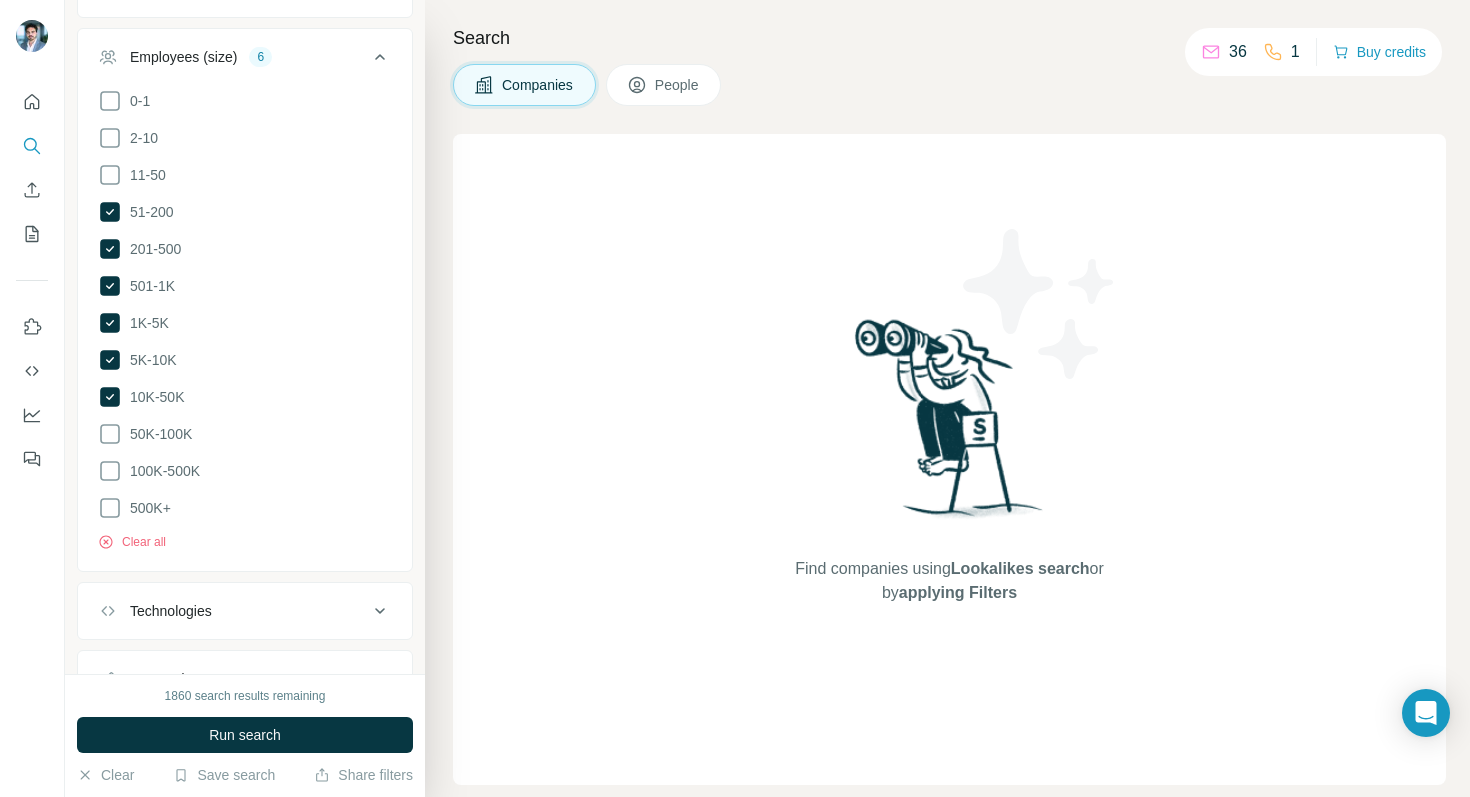 scroll, scrollTop: 926, scrollLeft: 0, axis: vertical 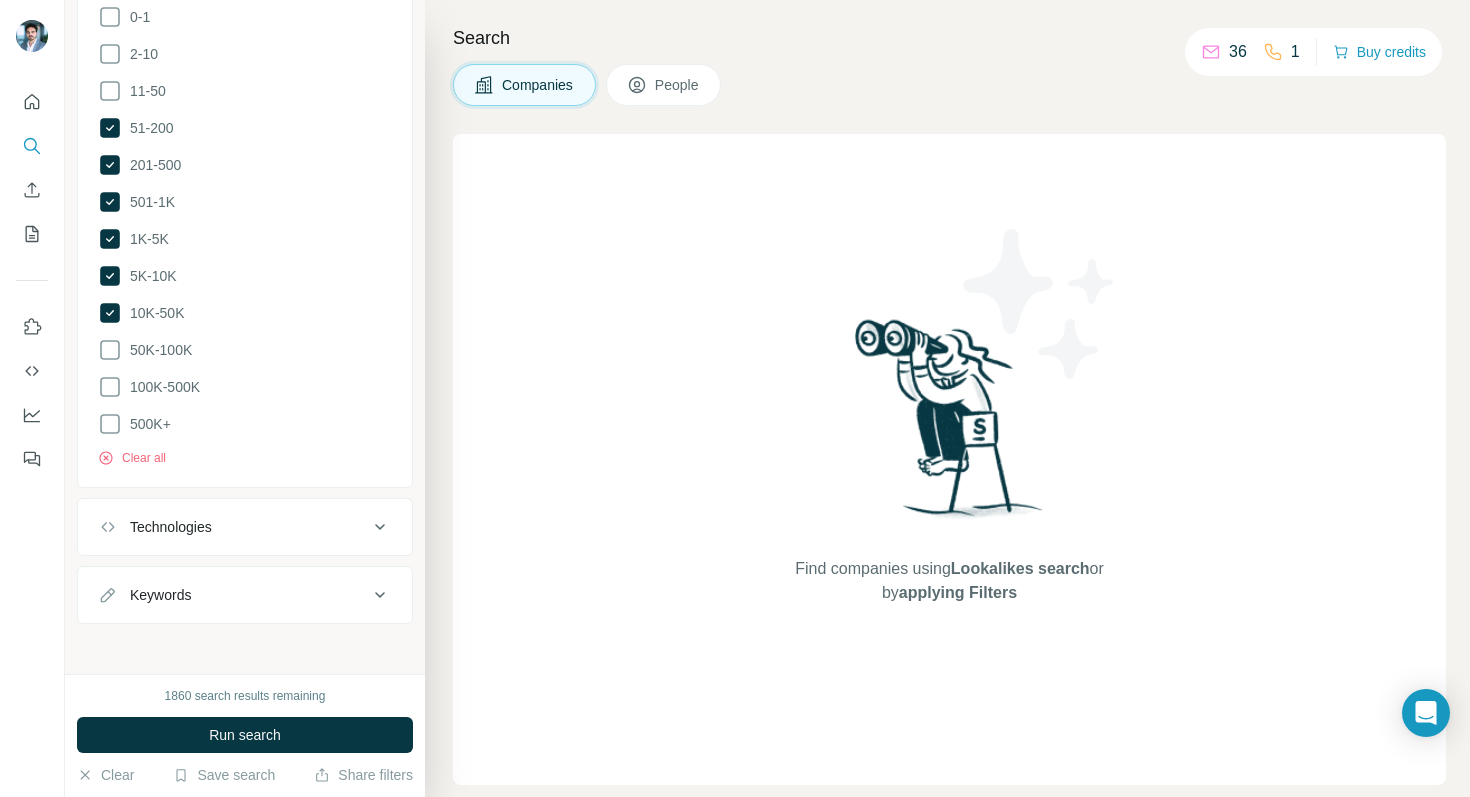 click on "Keywords" at bounding box center [233, 595] 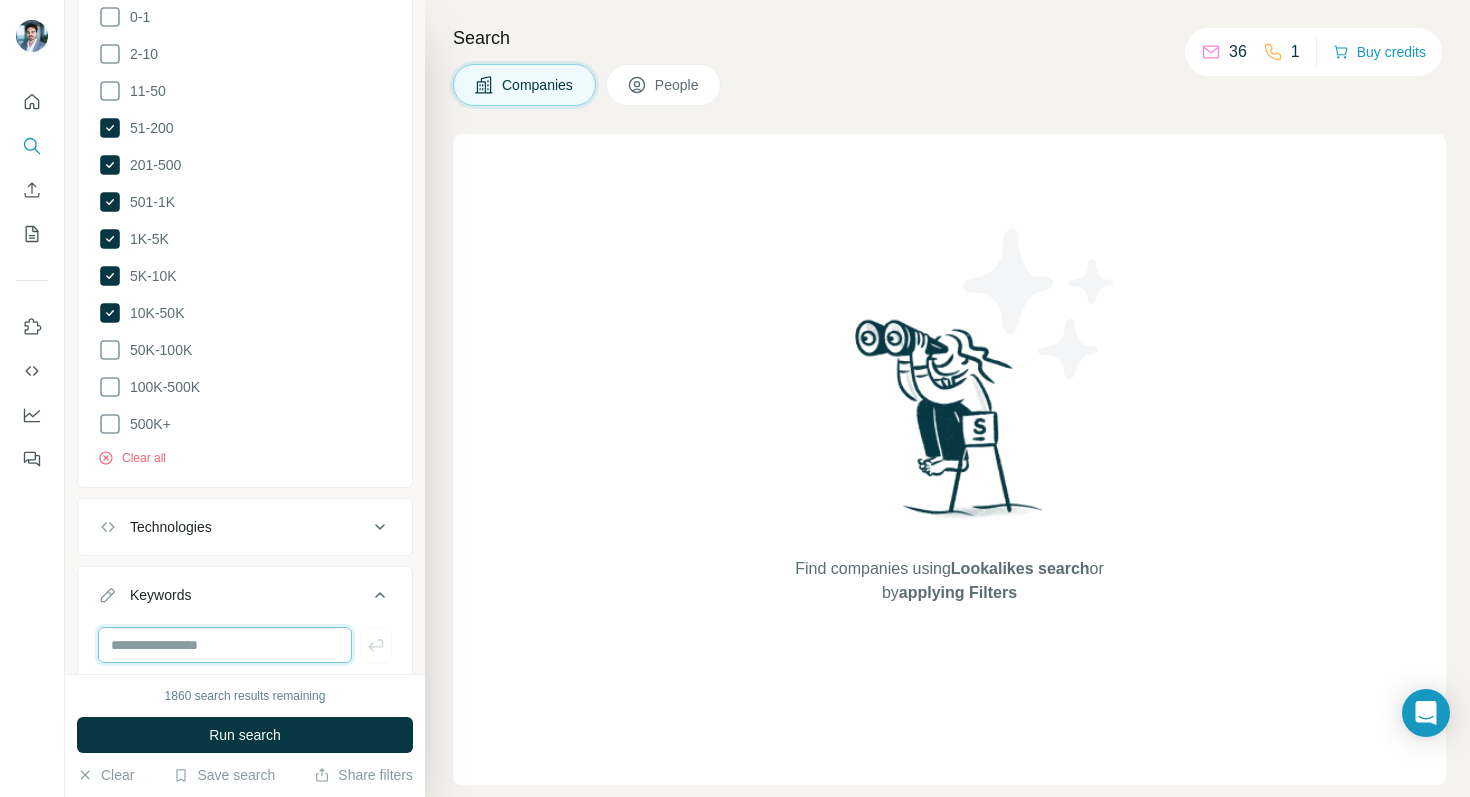 click at bounding box center [225, 645] 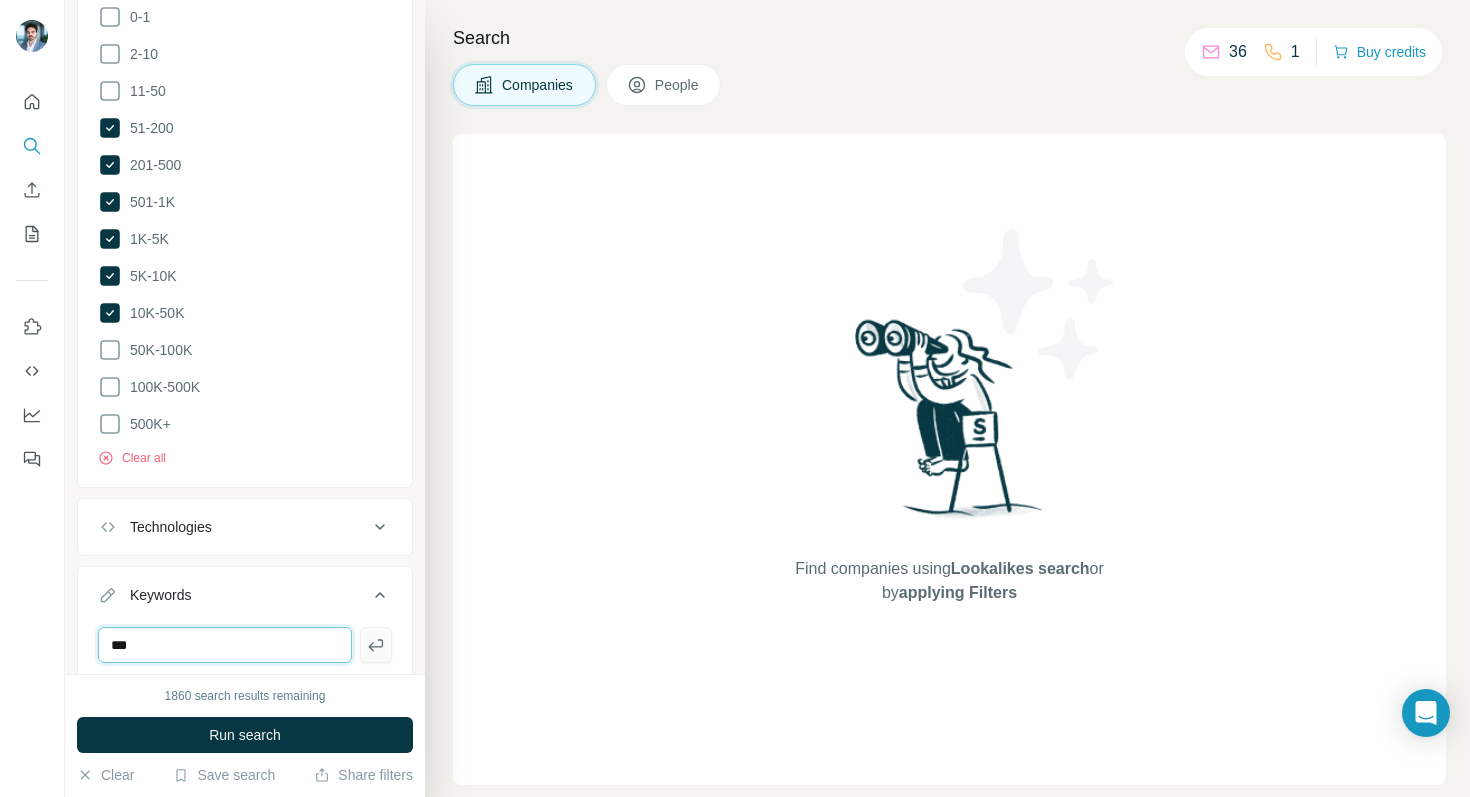 type on "***" 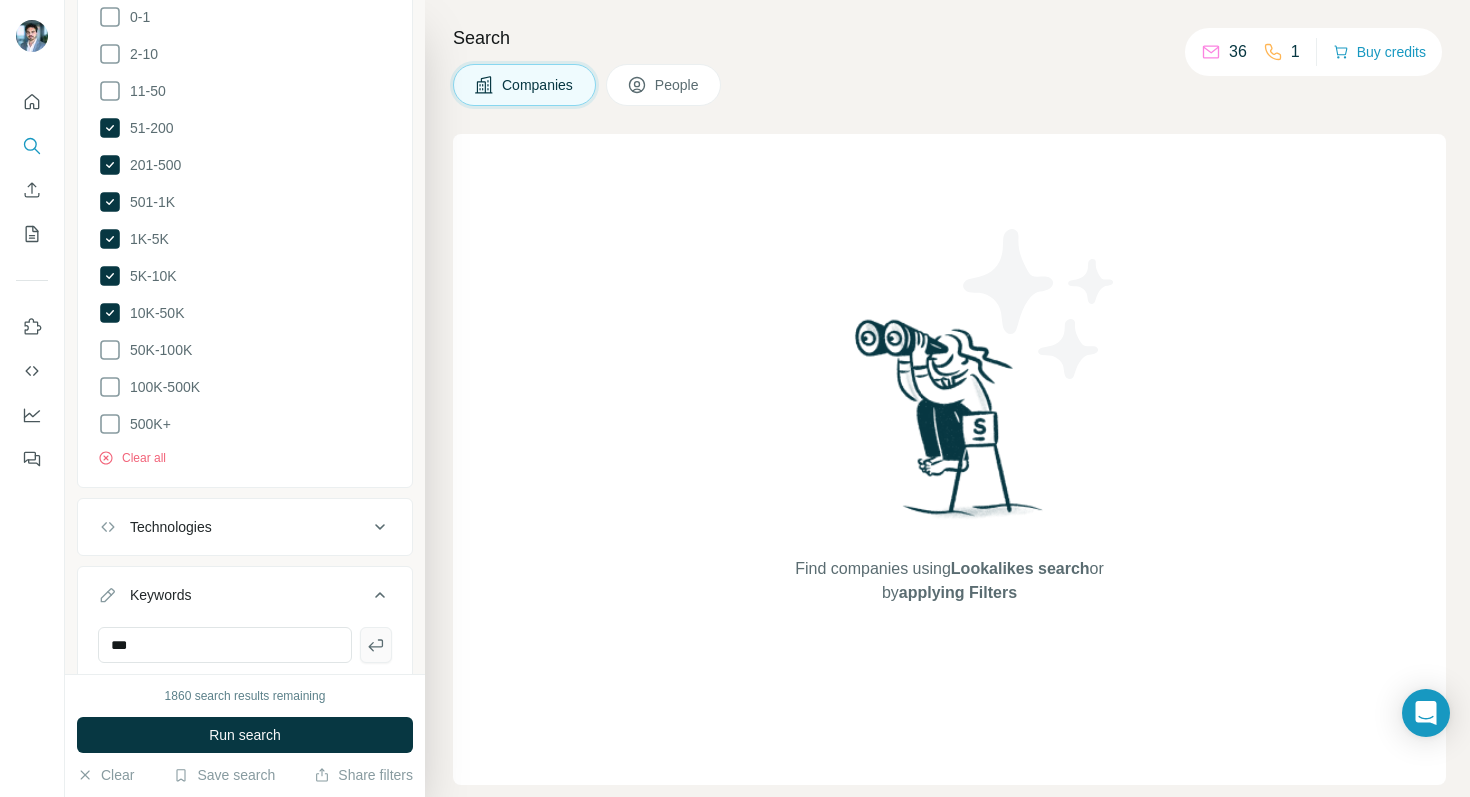 click 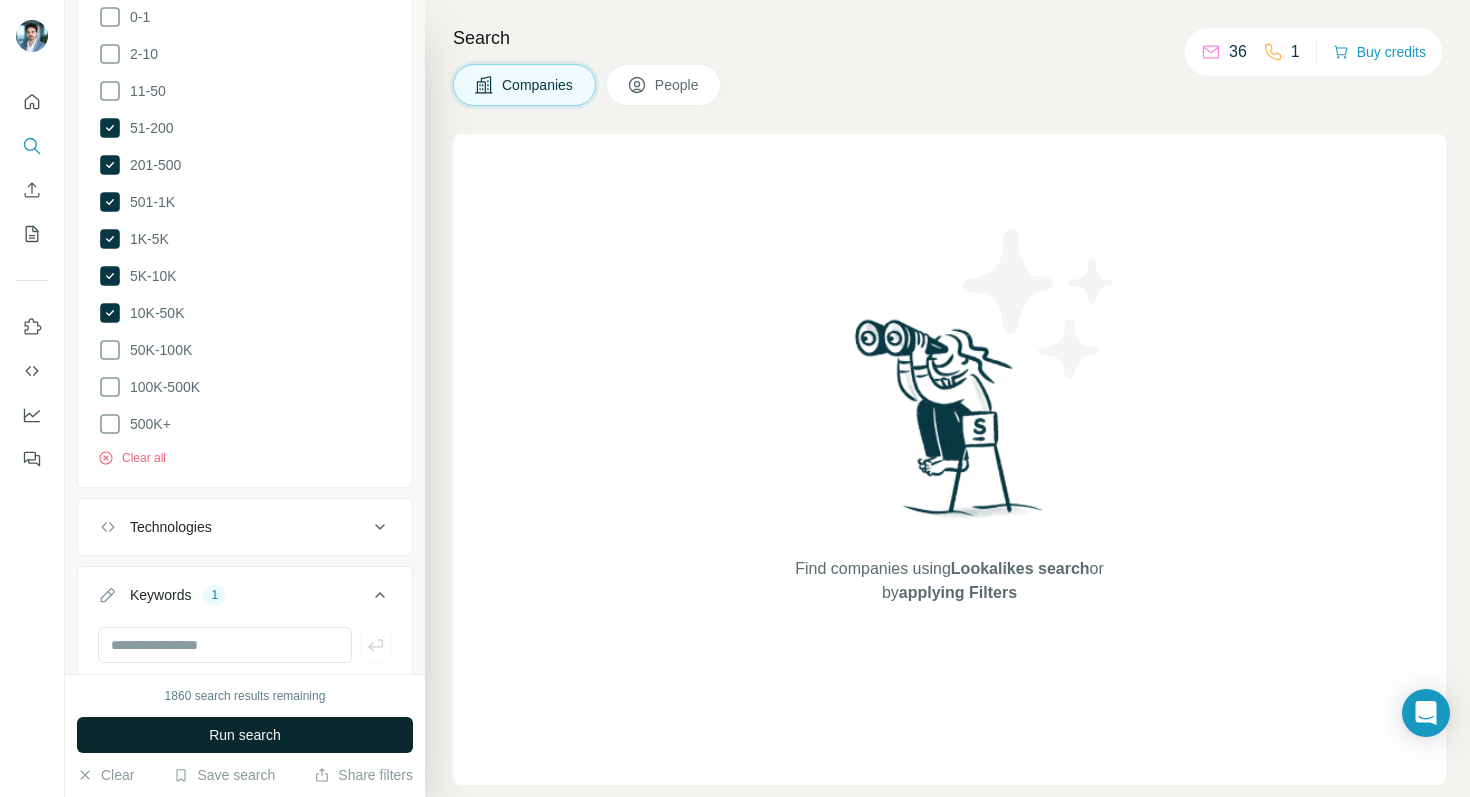 click on "Run search" at bounding box center [245, 735] 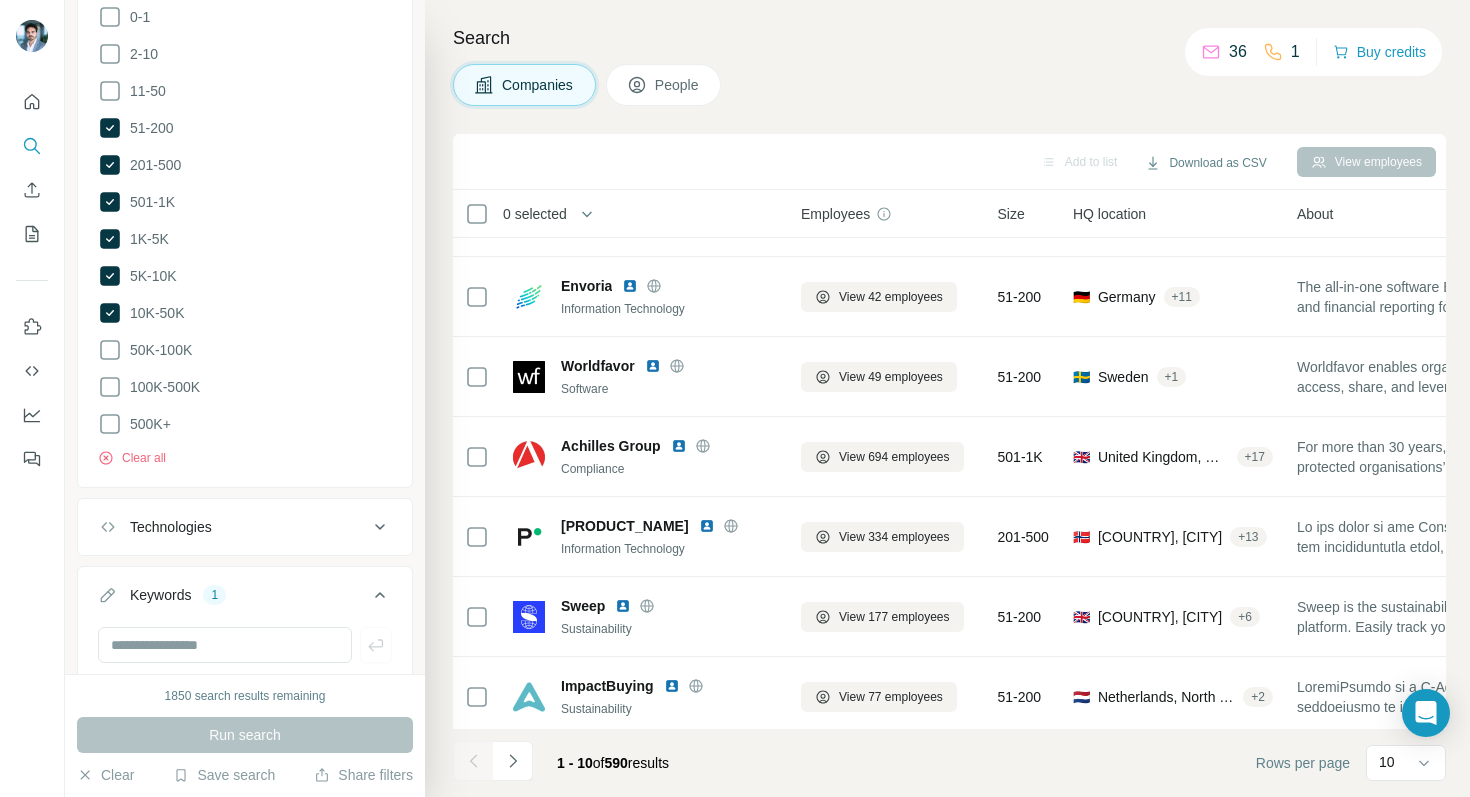 scroll, scrollTop: 0, scrollLeft: 0, axis: both 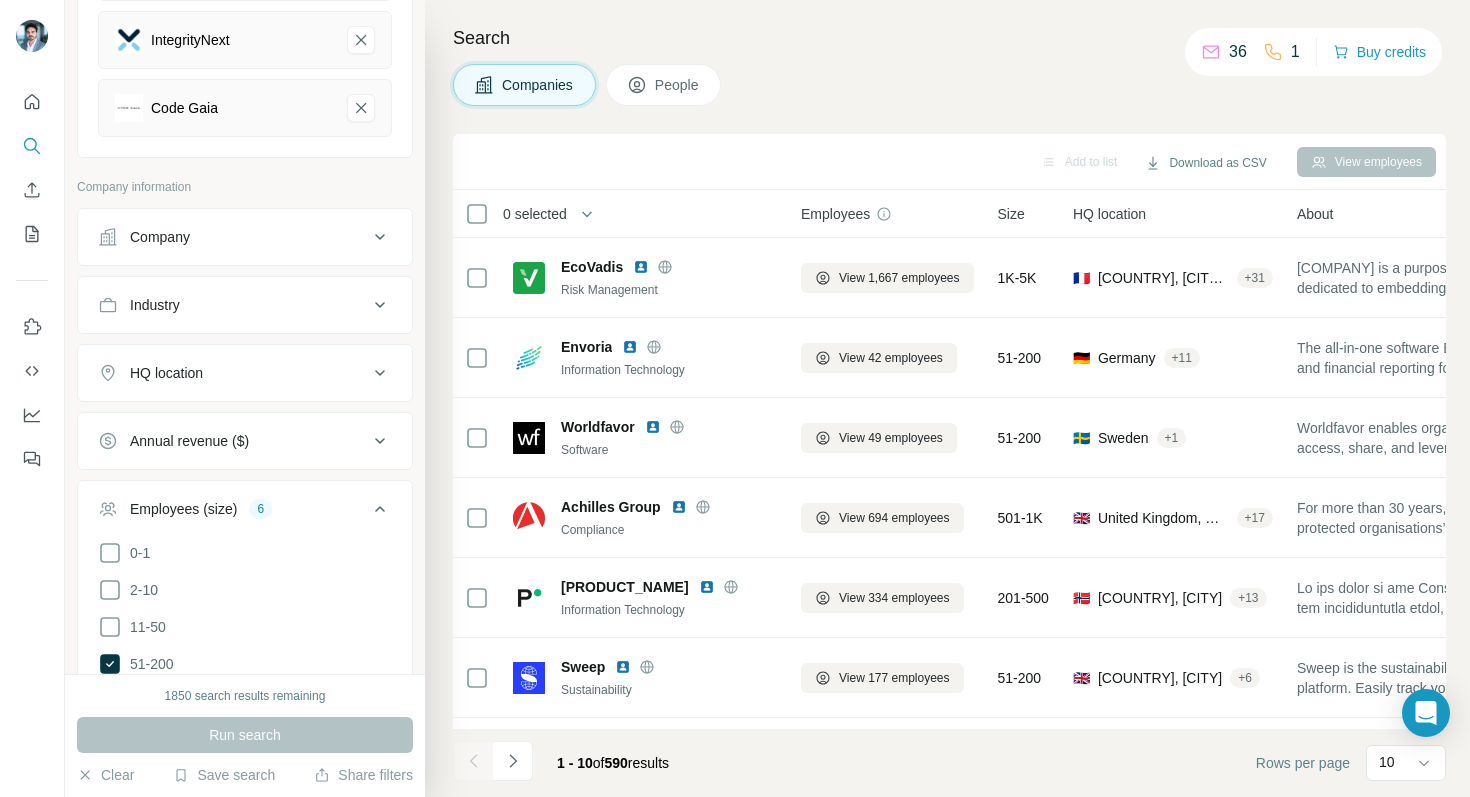 click on "HQ location" at bounding box center (245, 373) 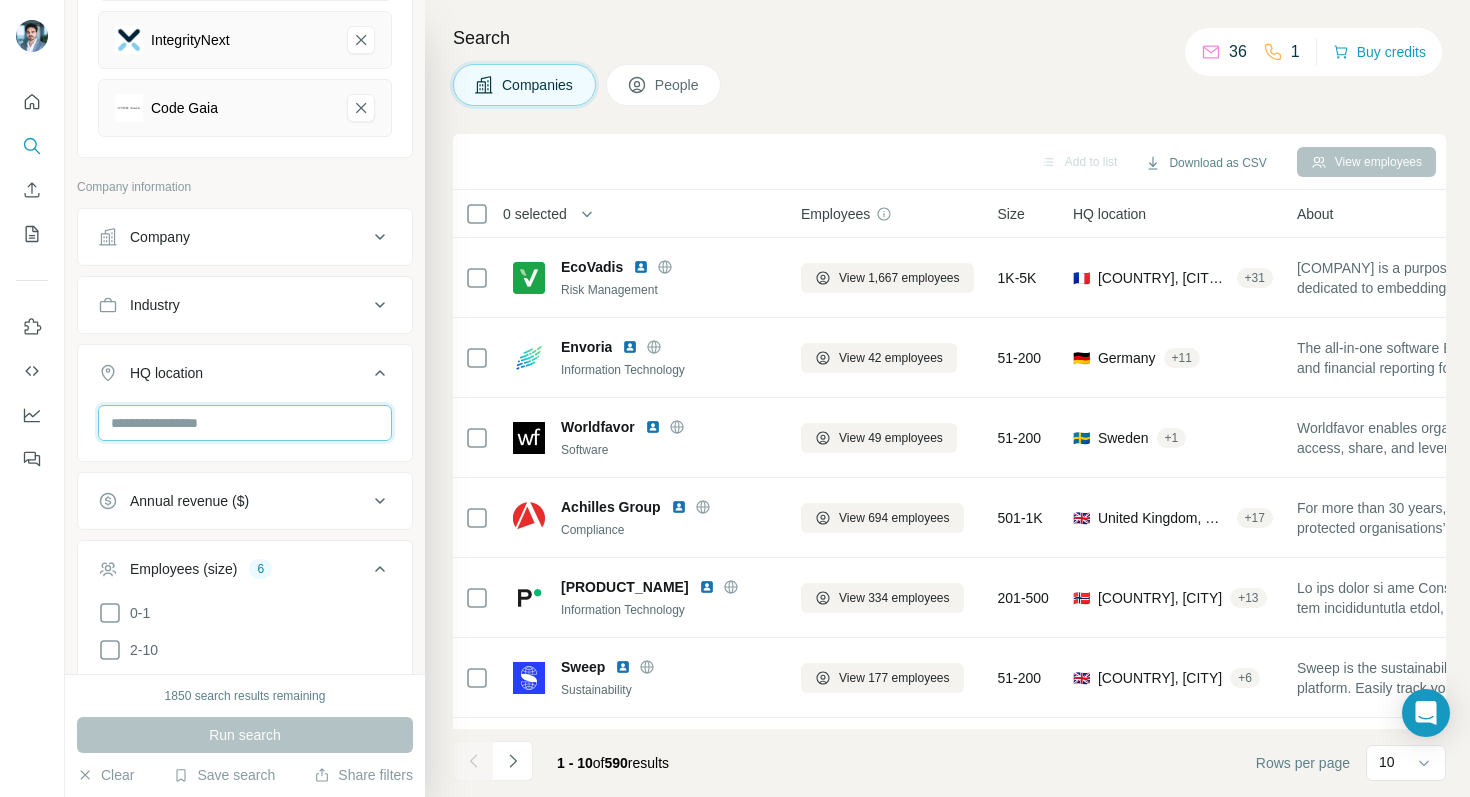 click at bounding box center (245, 423) 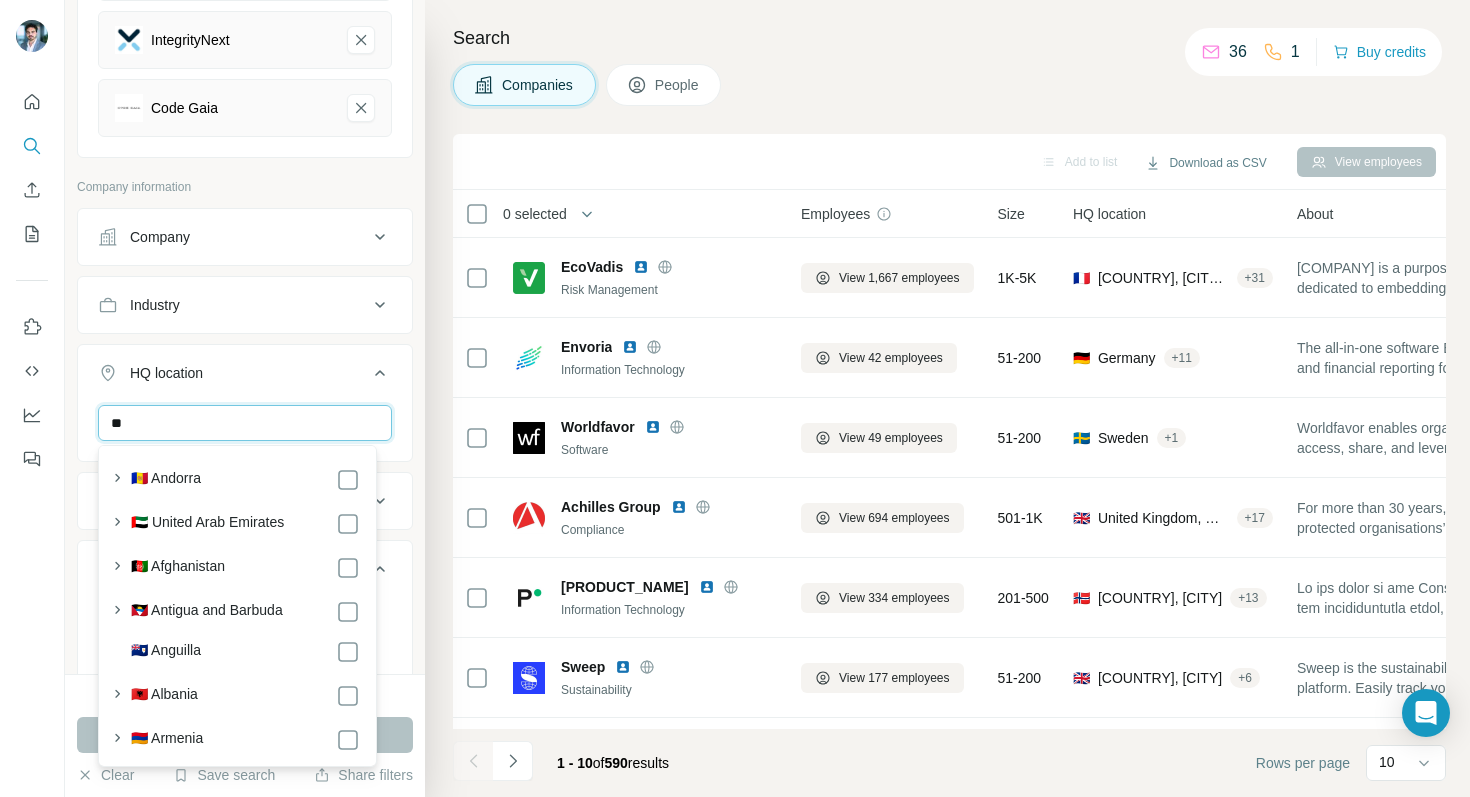 type on "*" 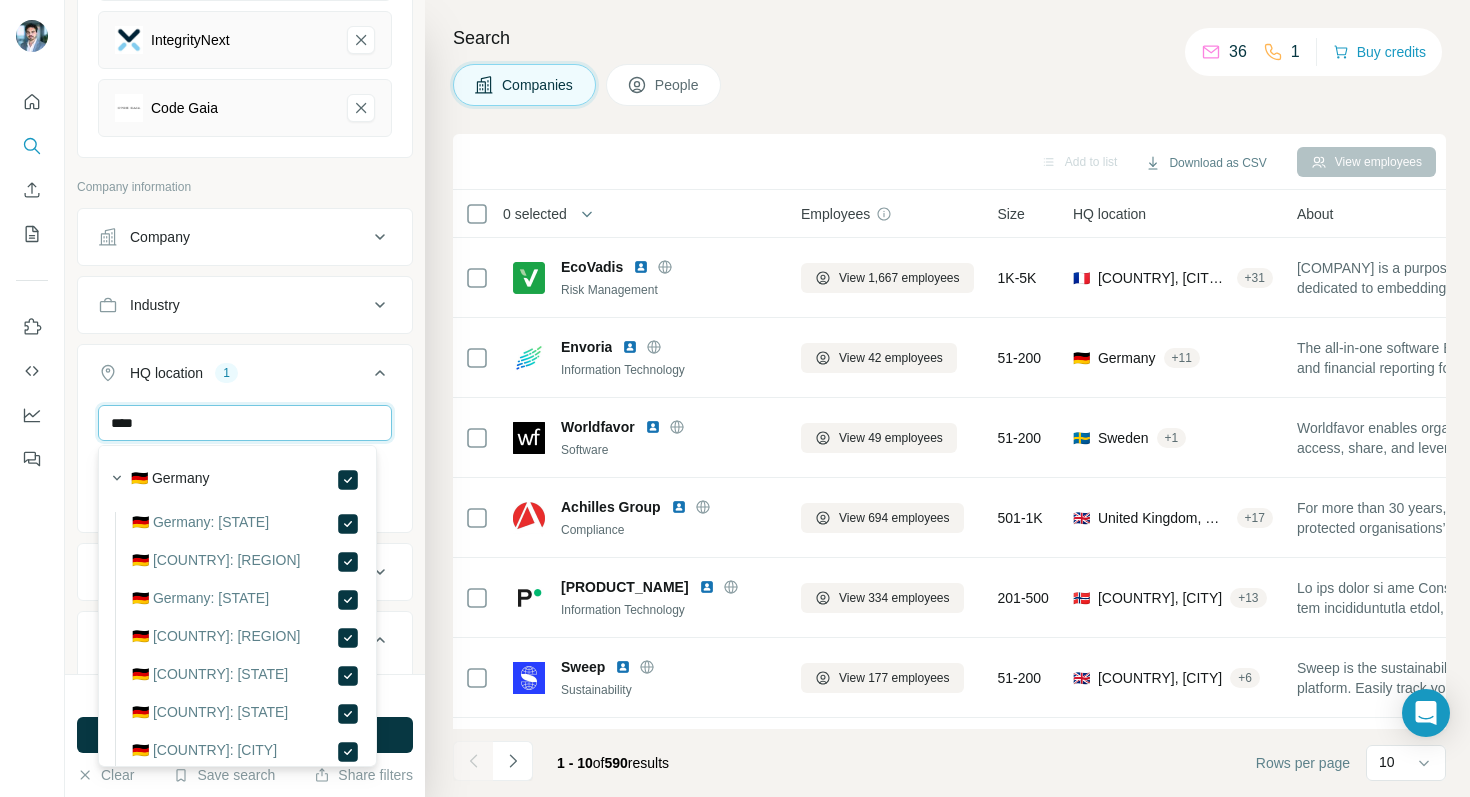 drag, startPoint x: 202, startPoint y: 424, endPoint x: 100, endPoint y: 424, distance: 102 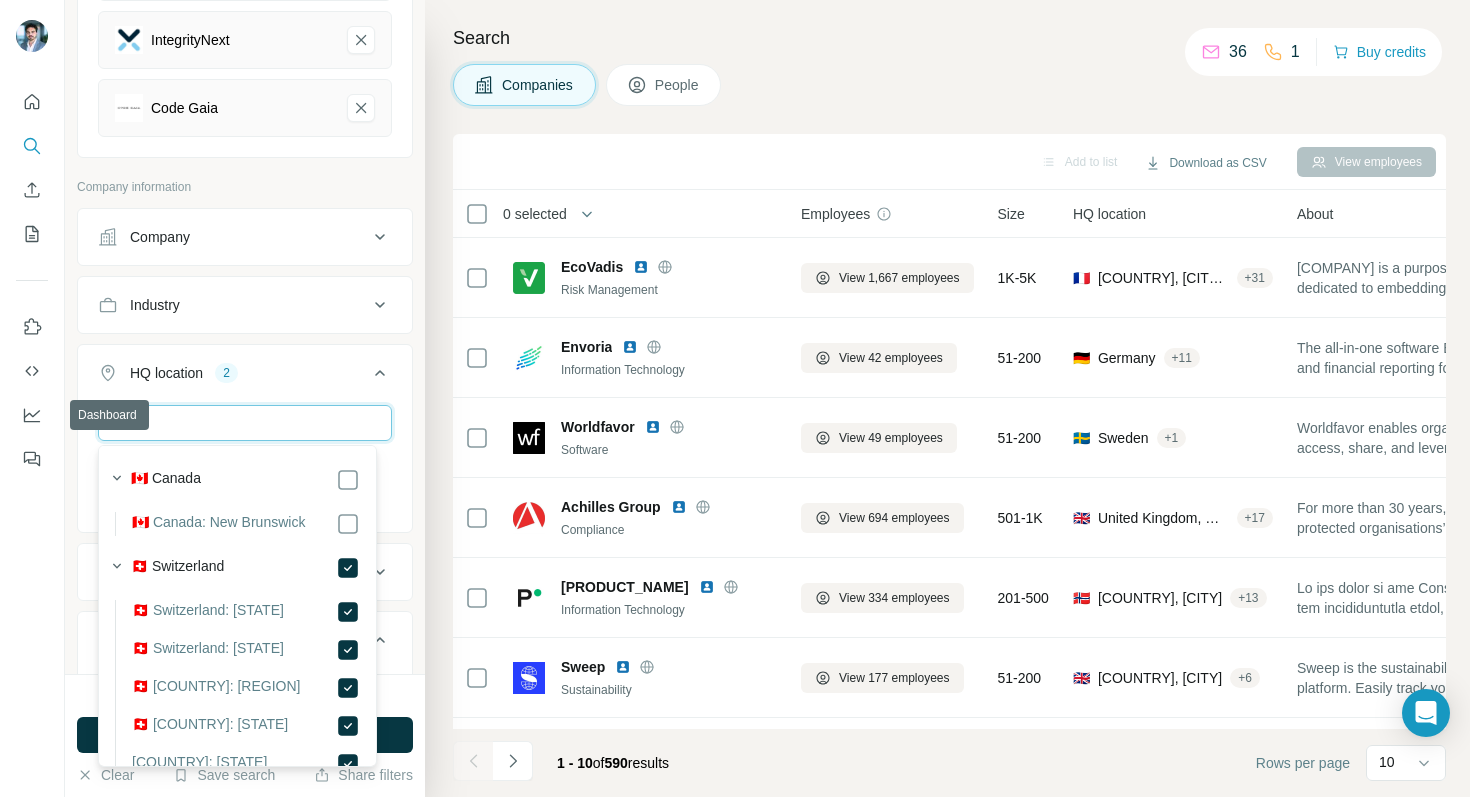 drag, startPoint x: 179, startPoint y: 428, endPoint x: 6, endPoint y: 399, distance: 175.4138 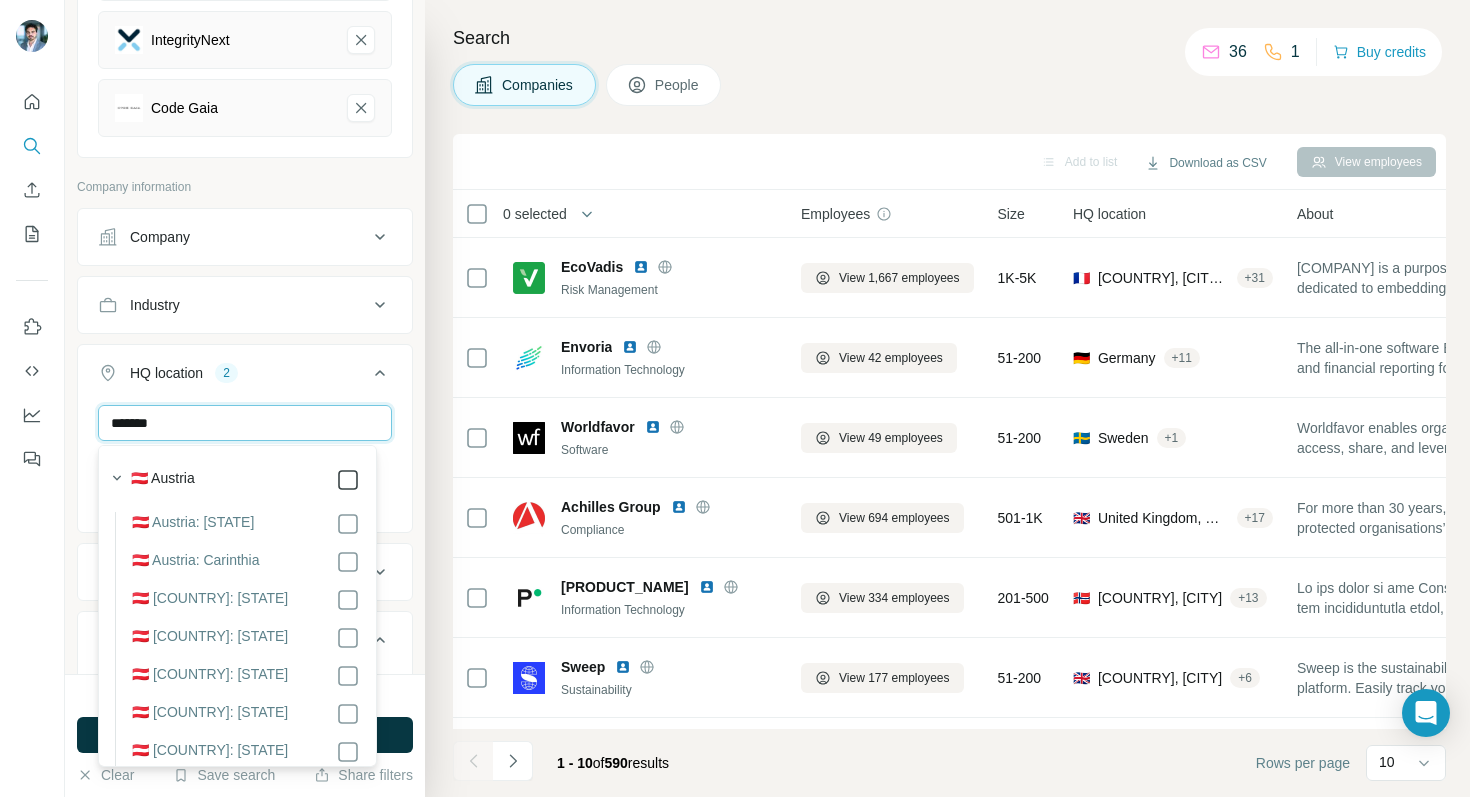 type on "*******" 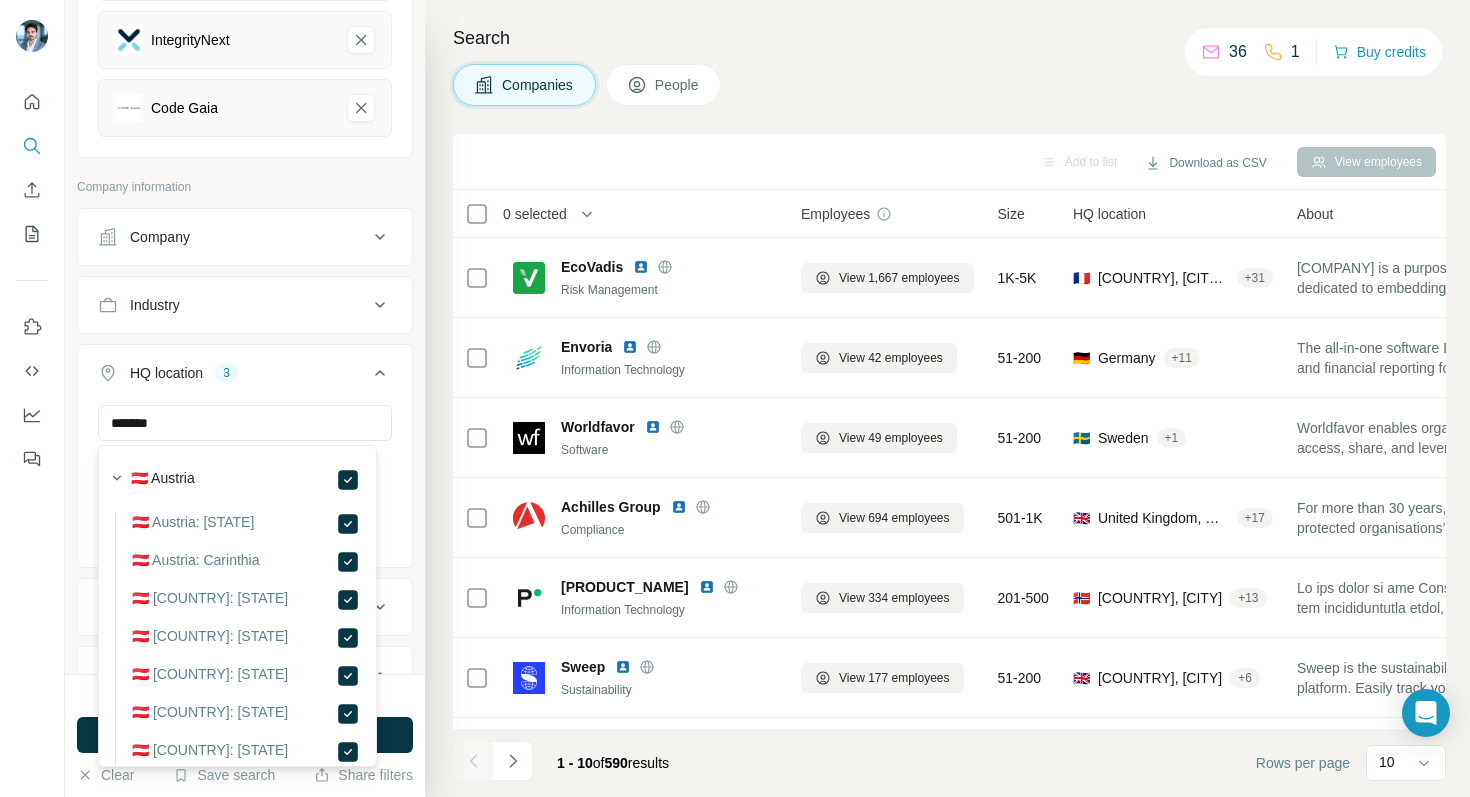 click on "******* [COUNTRY]   [COUNTRY]   [COUNTRY]   Clear all" at bounding box center [245, 484] 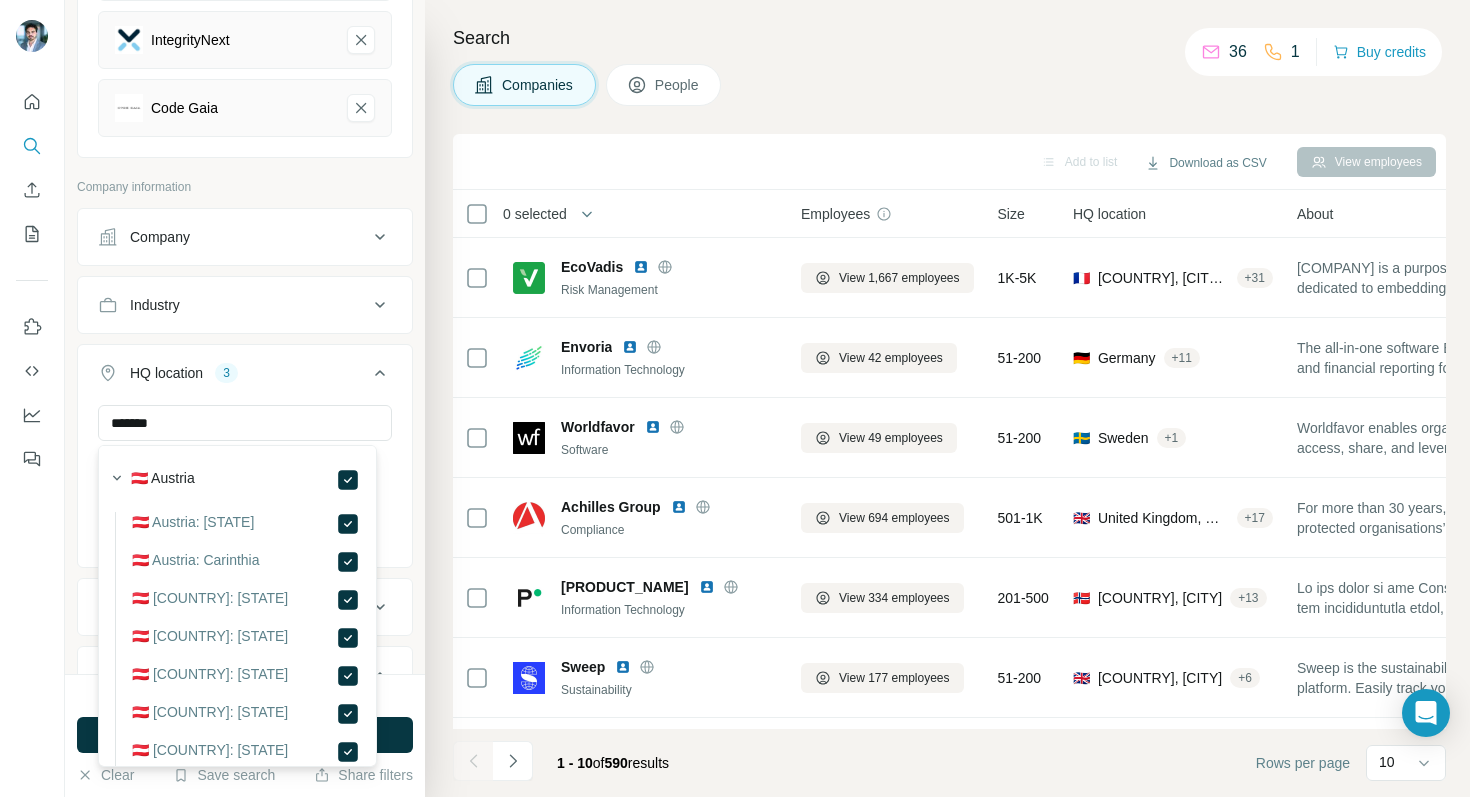 type 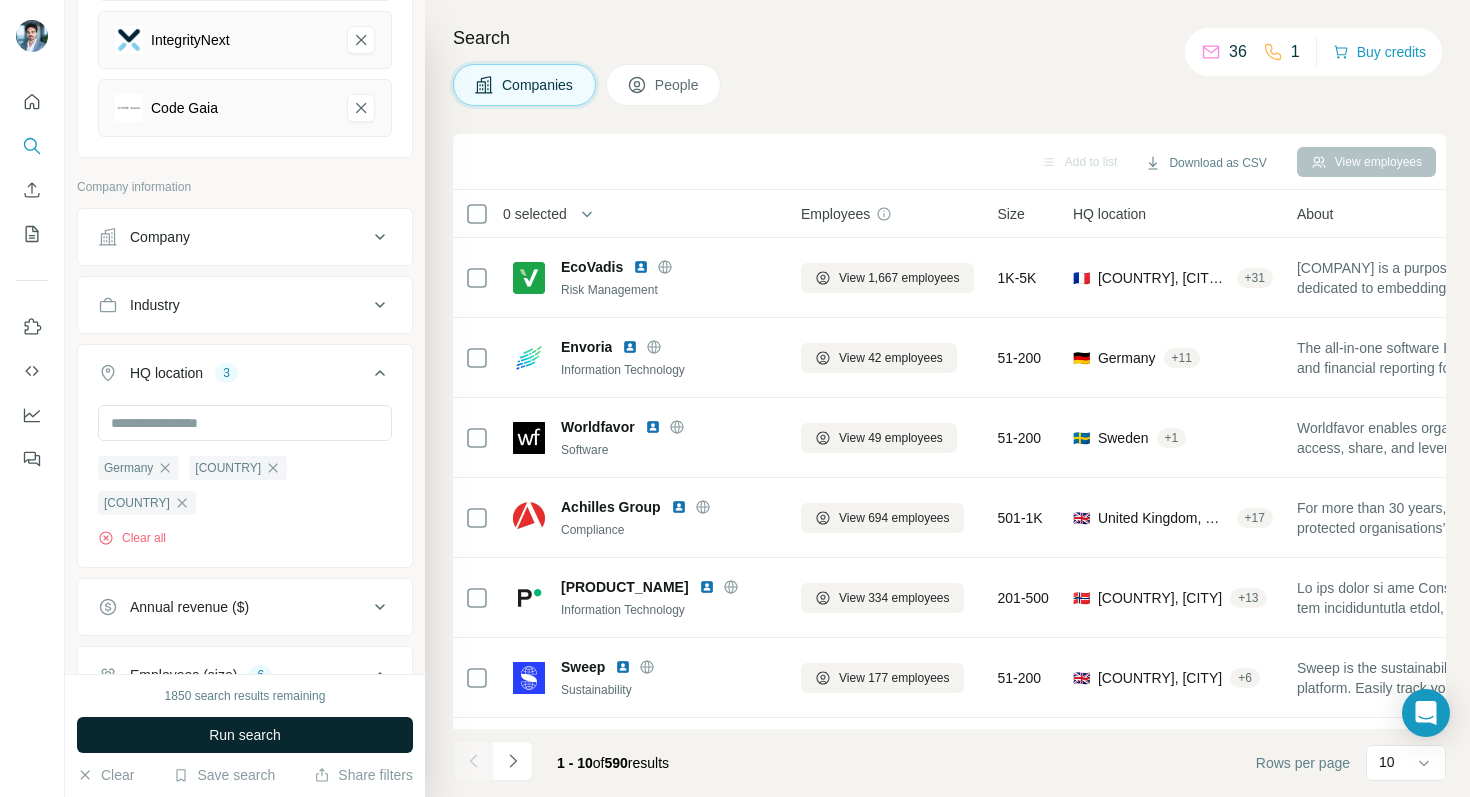 click on "Run search" at bounding box center [245, 735] 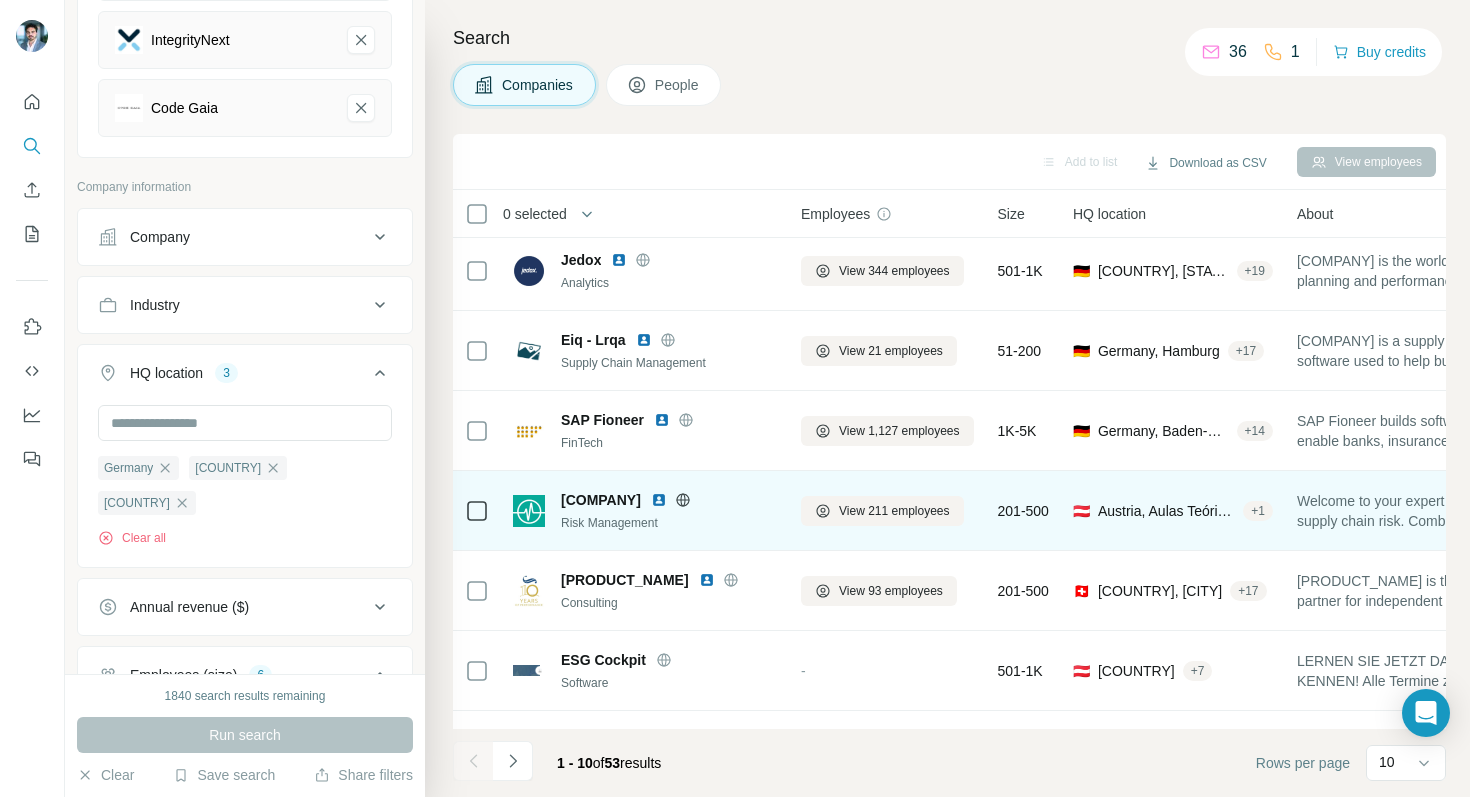 scroll, scrollTop: 320, scrollLeft: 0, axis: vertical 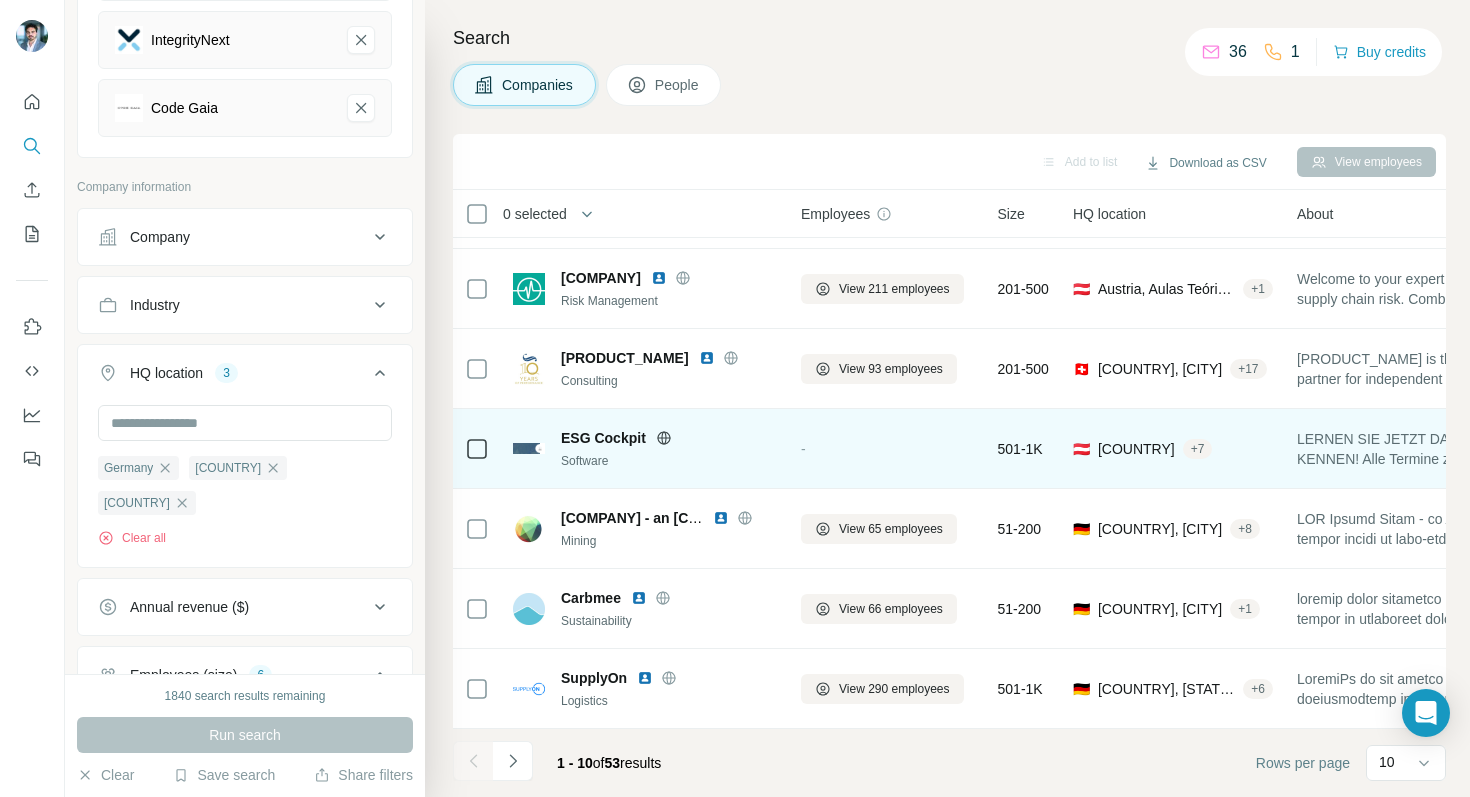 click 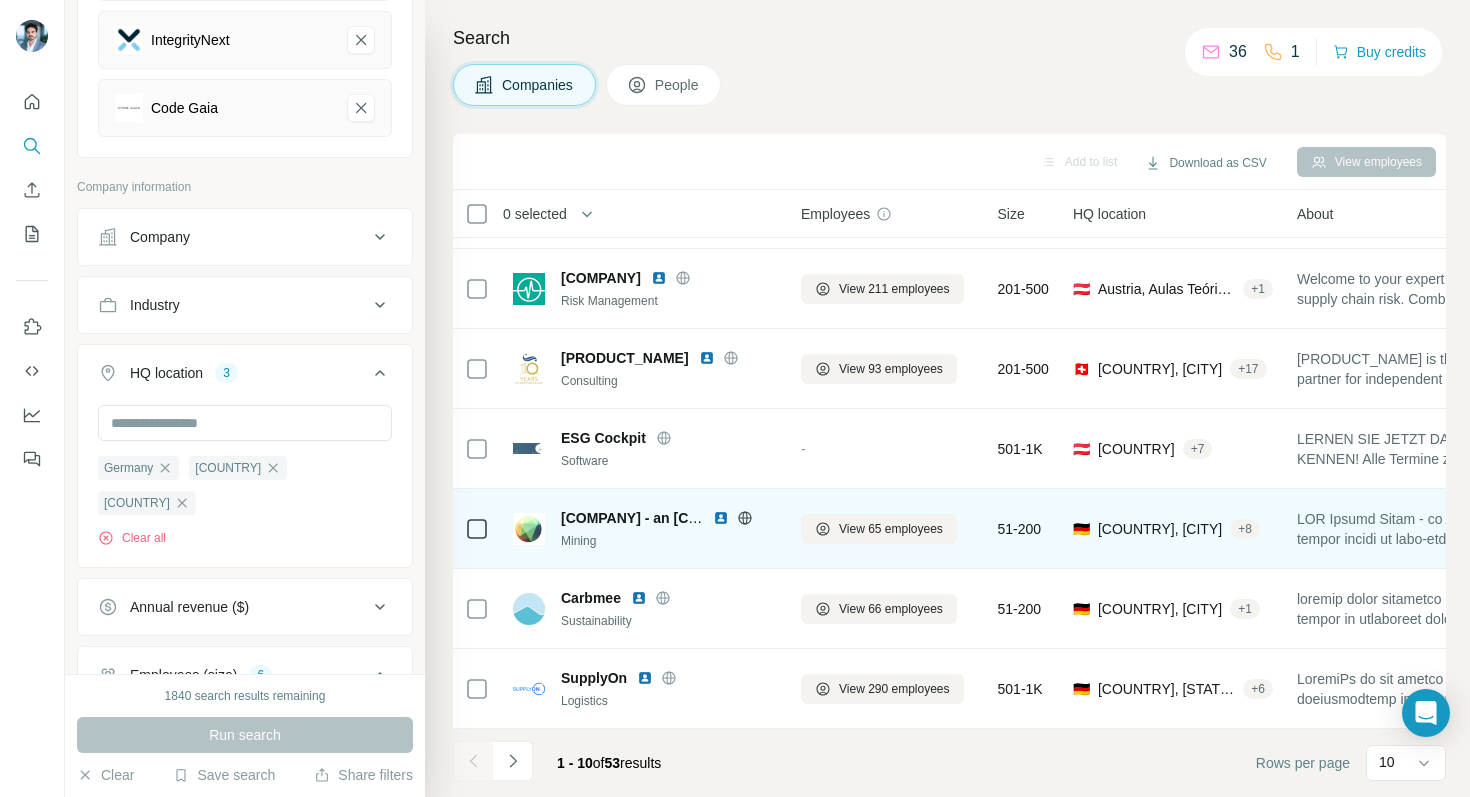 click 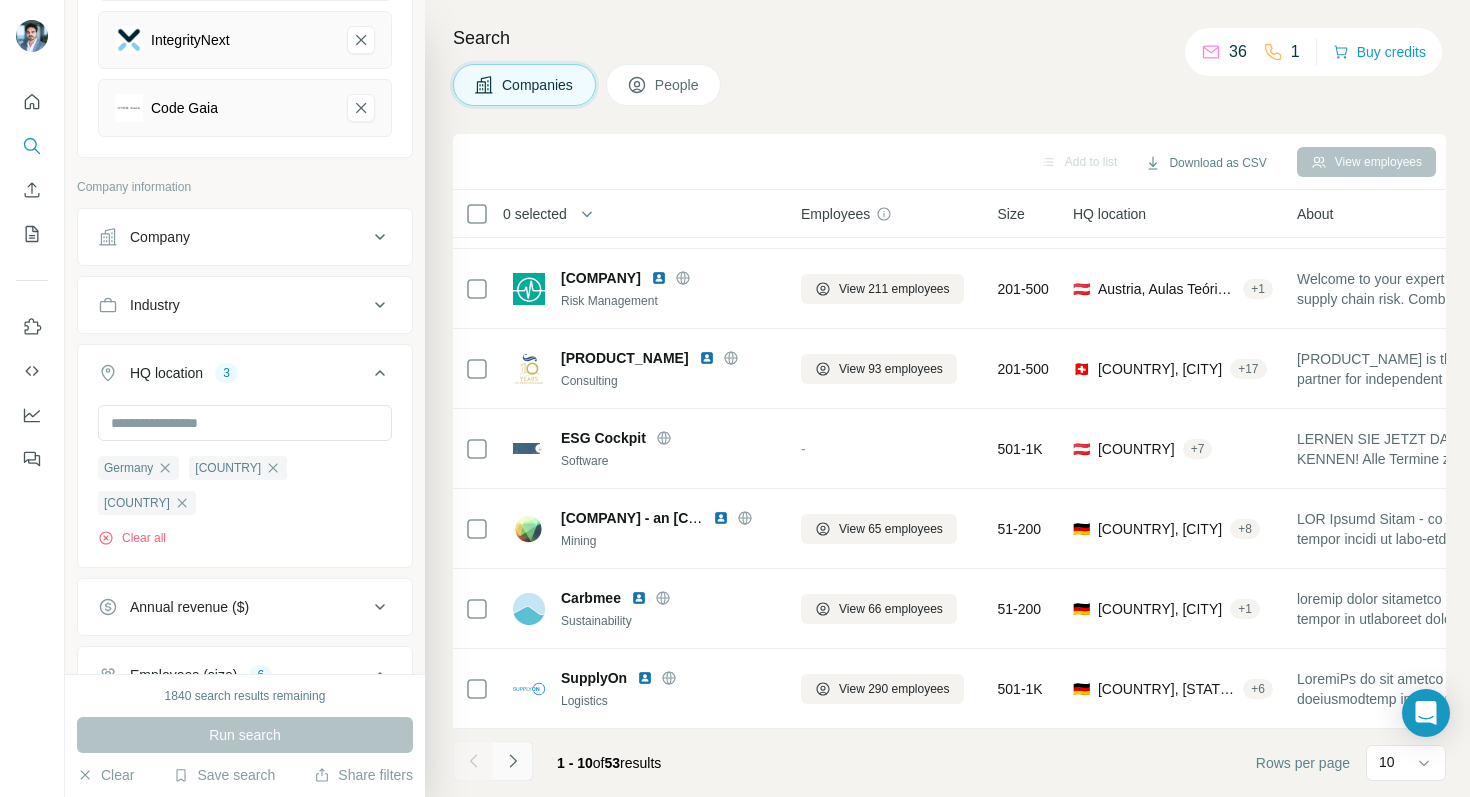 click 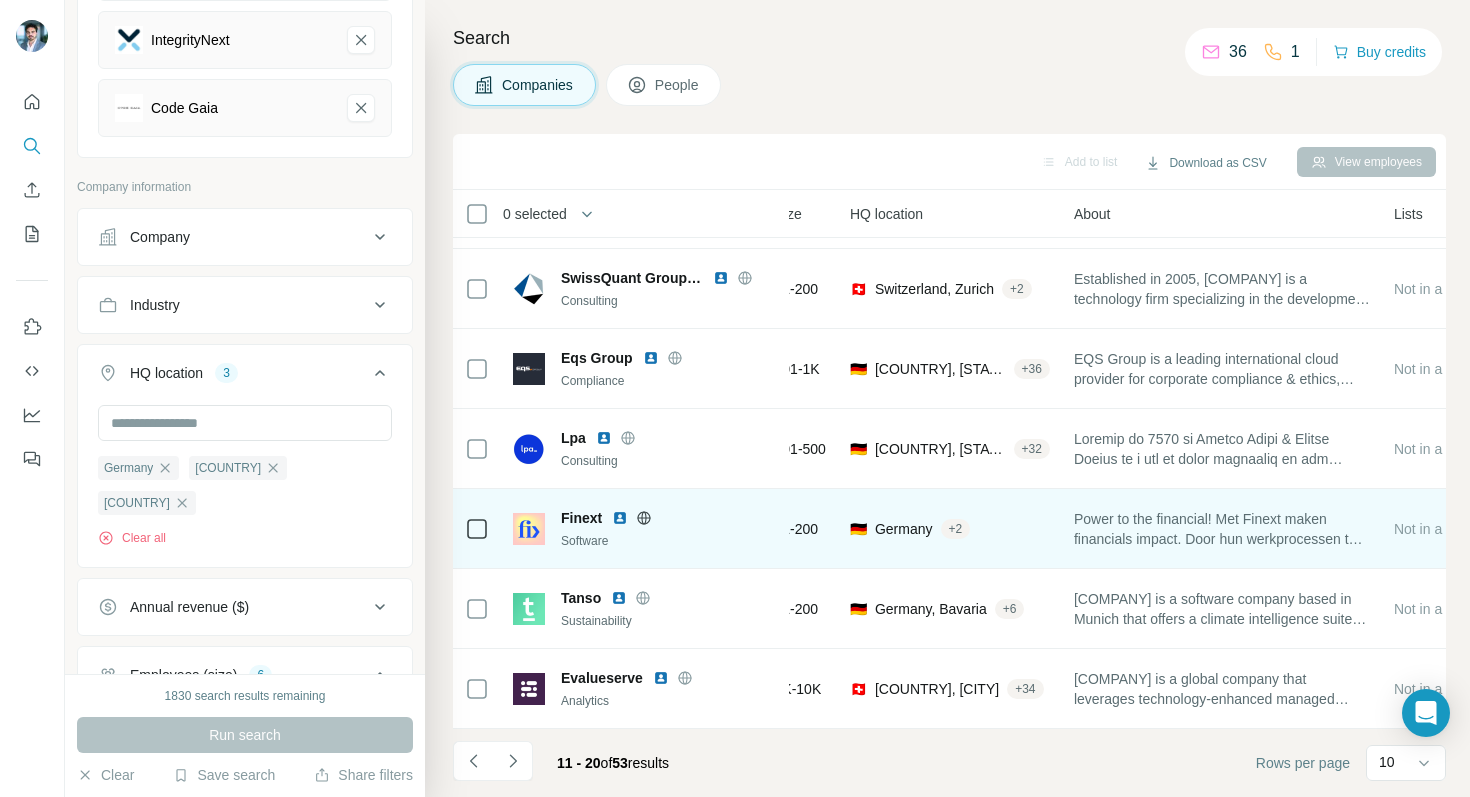 scroll, scrollTop: 320, scrollLeft: 221, axis: both 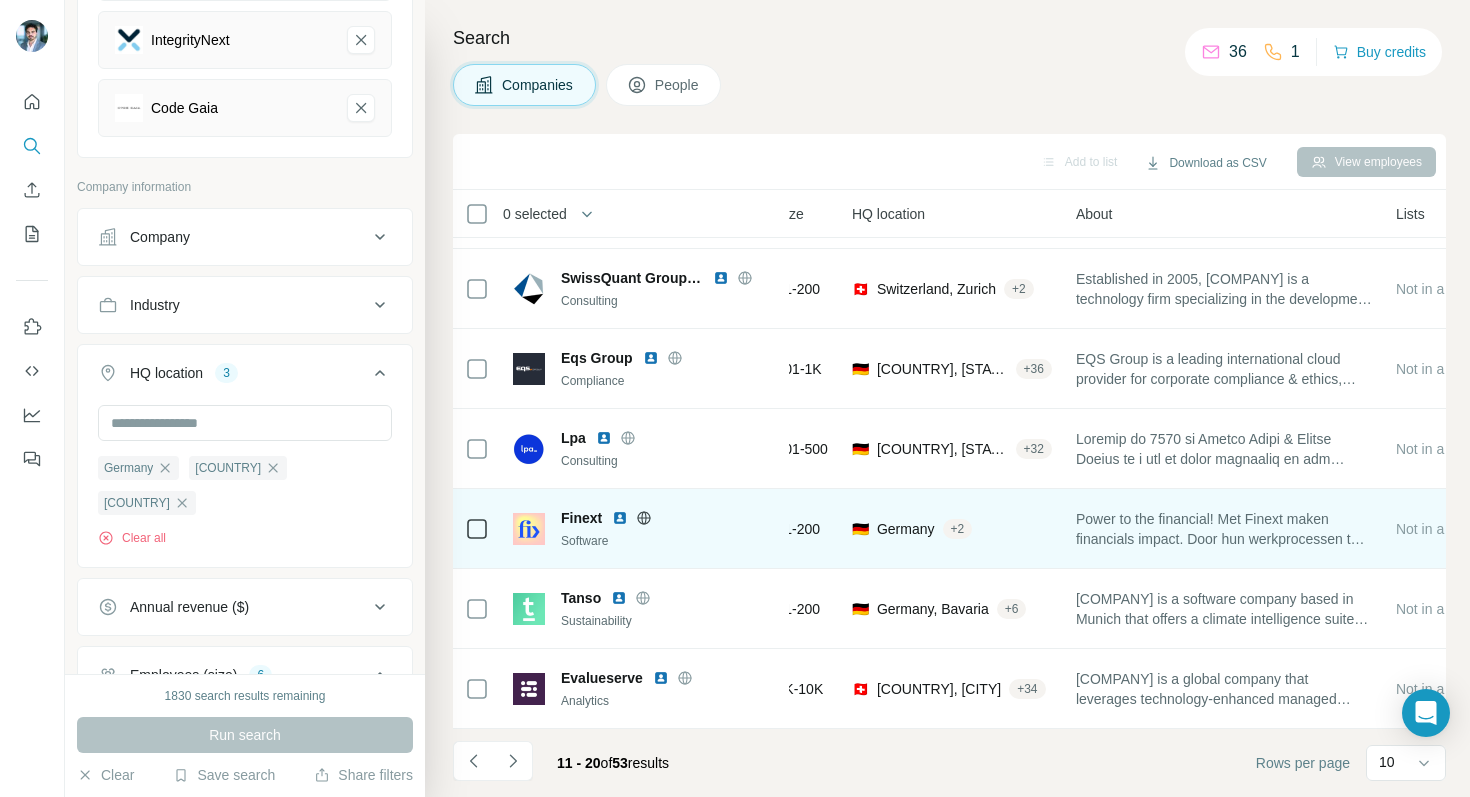 click at bounding box center [620, 518] 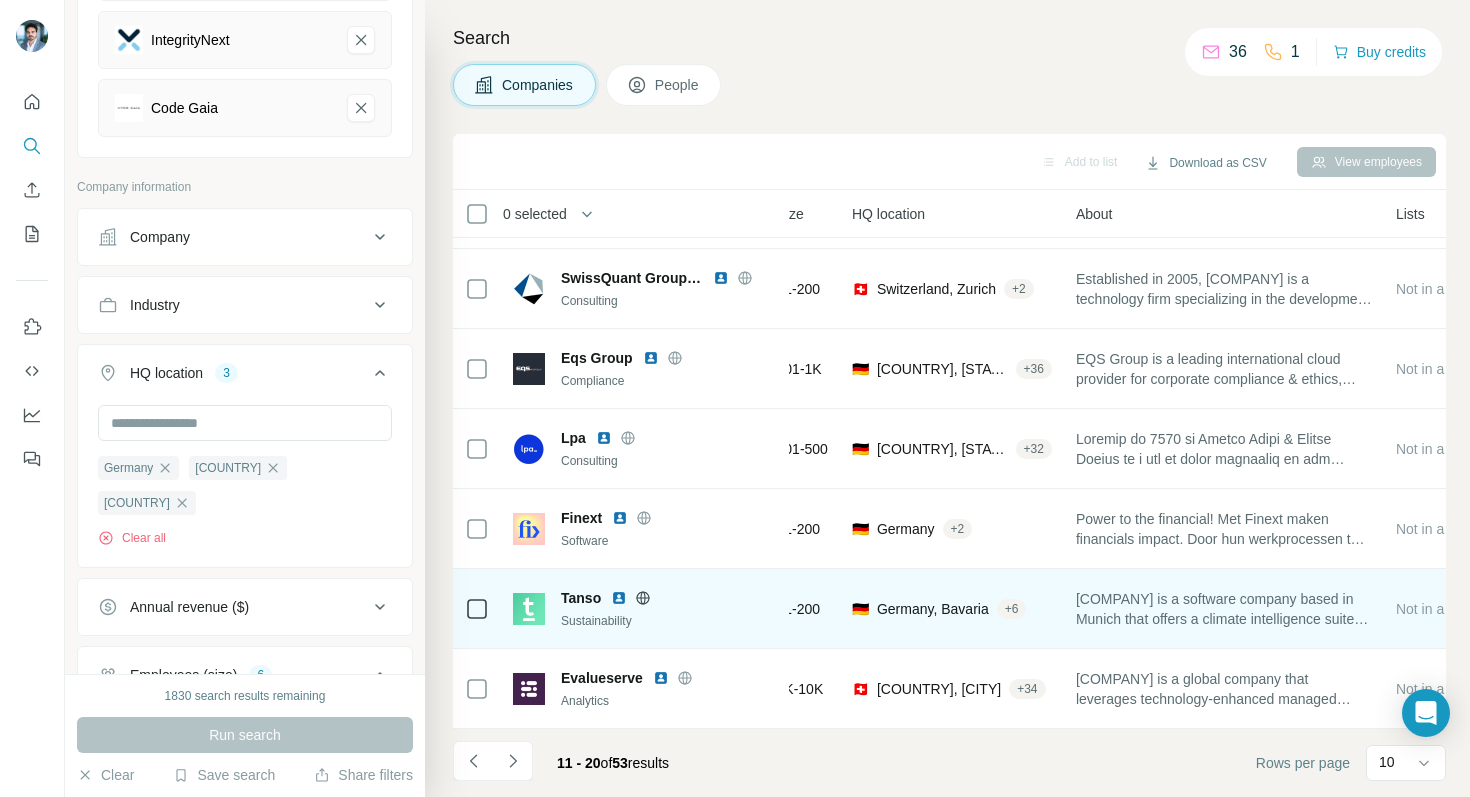 click at bounding box center (619, 598) 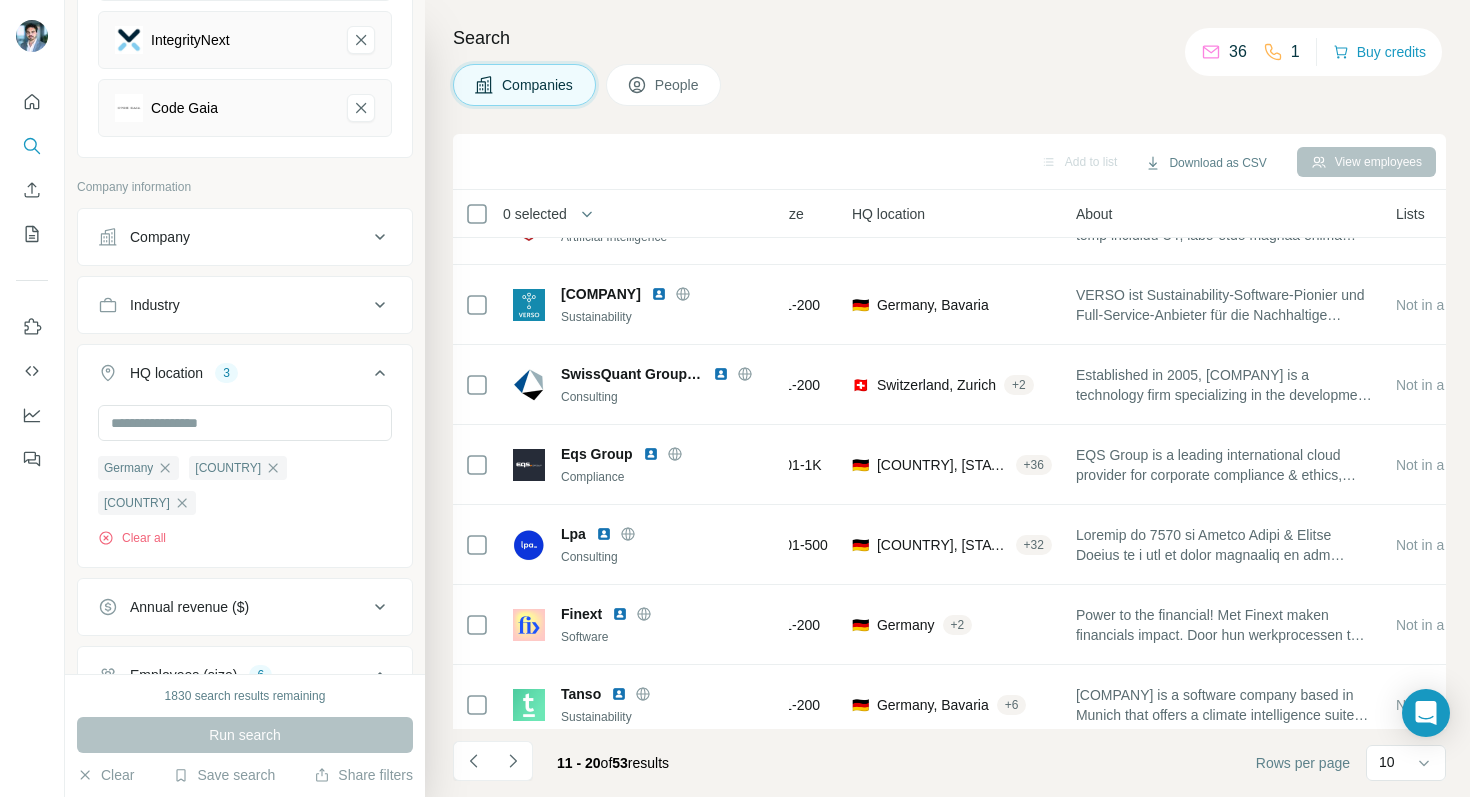 scroll, scrollTop: 320, scrollLeft: 221, axis: both 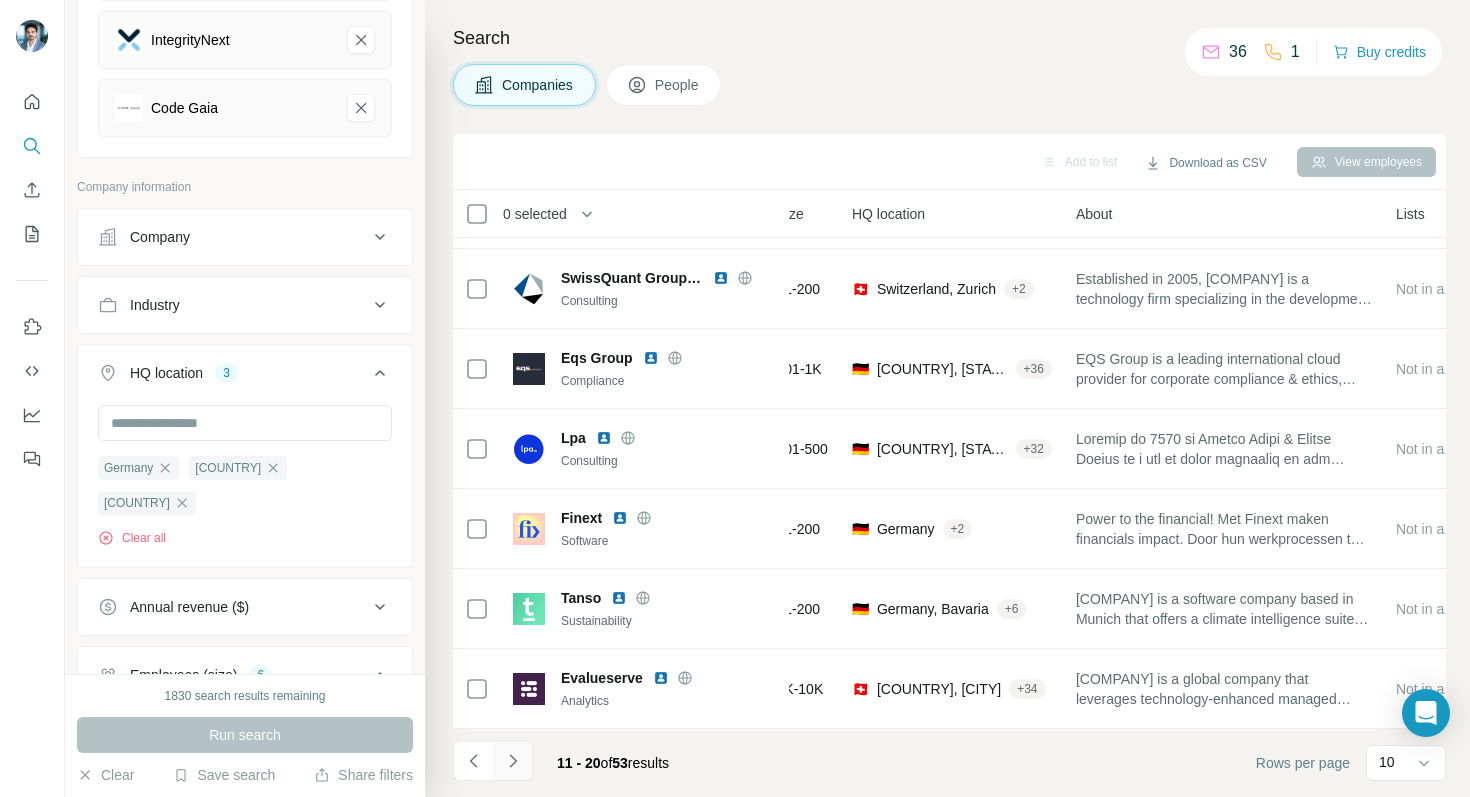 click at bounding box center (513, 761) 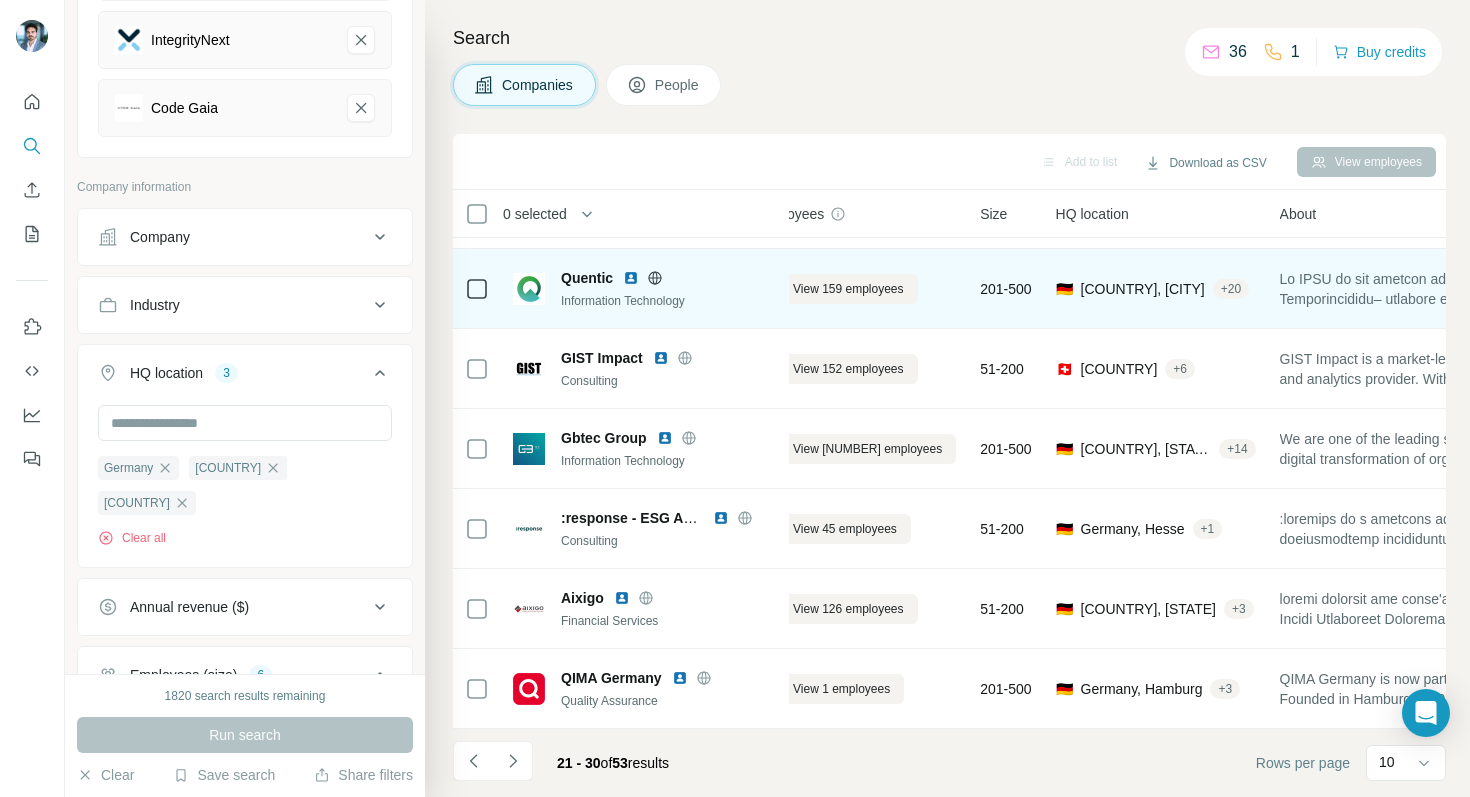 scroll, scrollTop: 320, scrollLeft: 0, axis: vertical 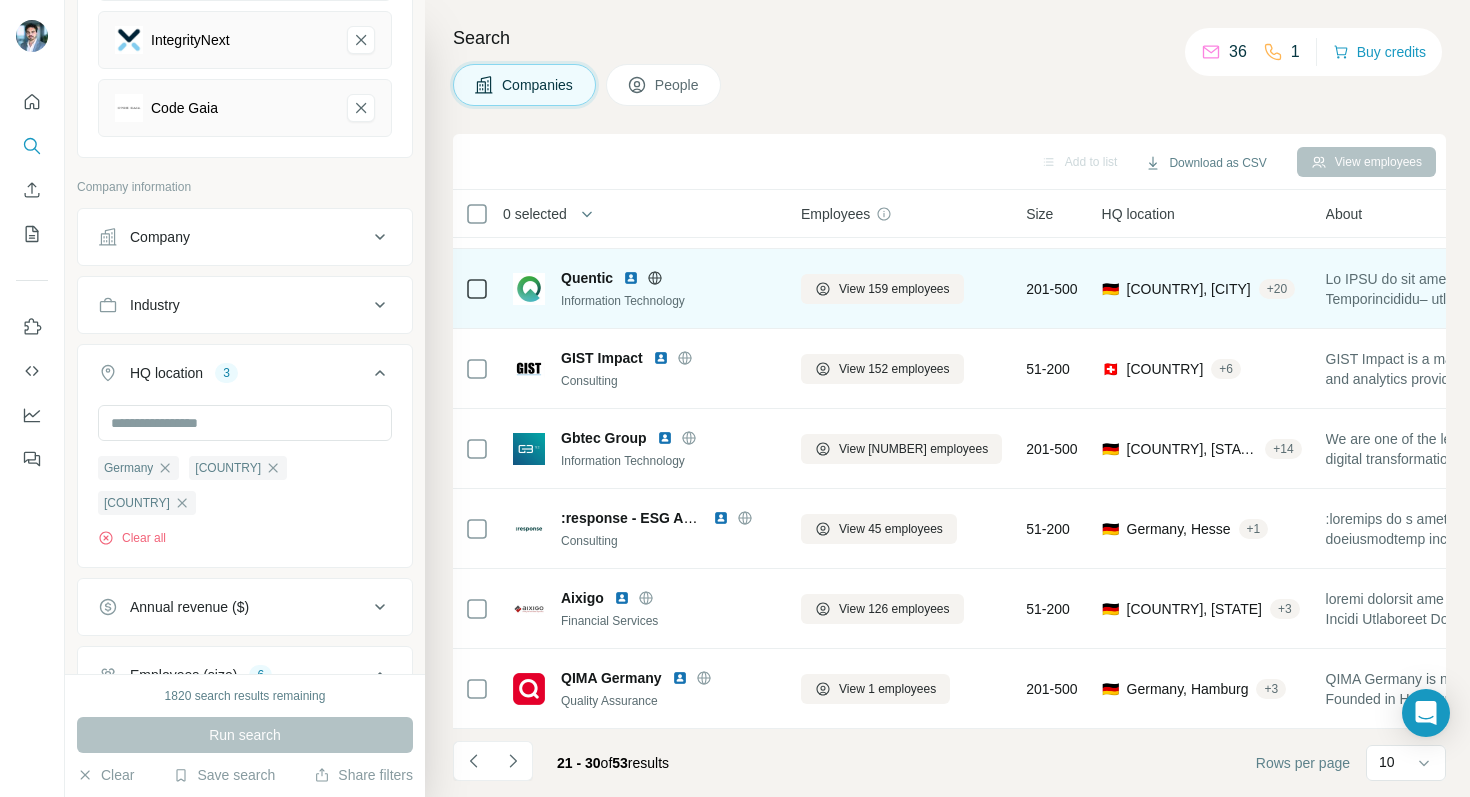 click at bounding box center (631, 278) 